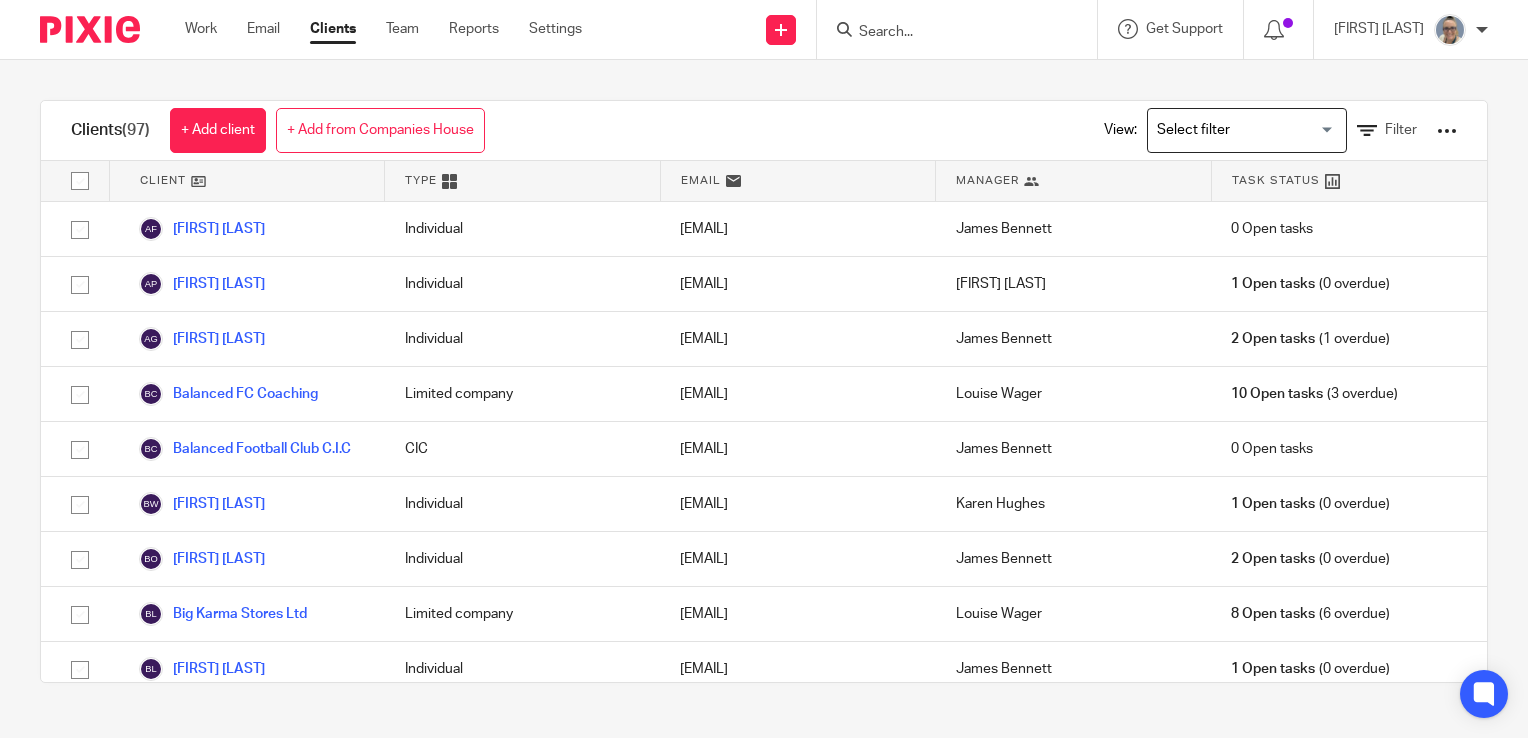 scroll, scrollTop: 0, scrollLeft: 0, axis: both 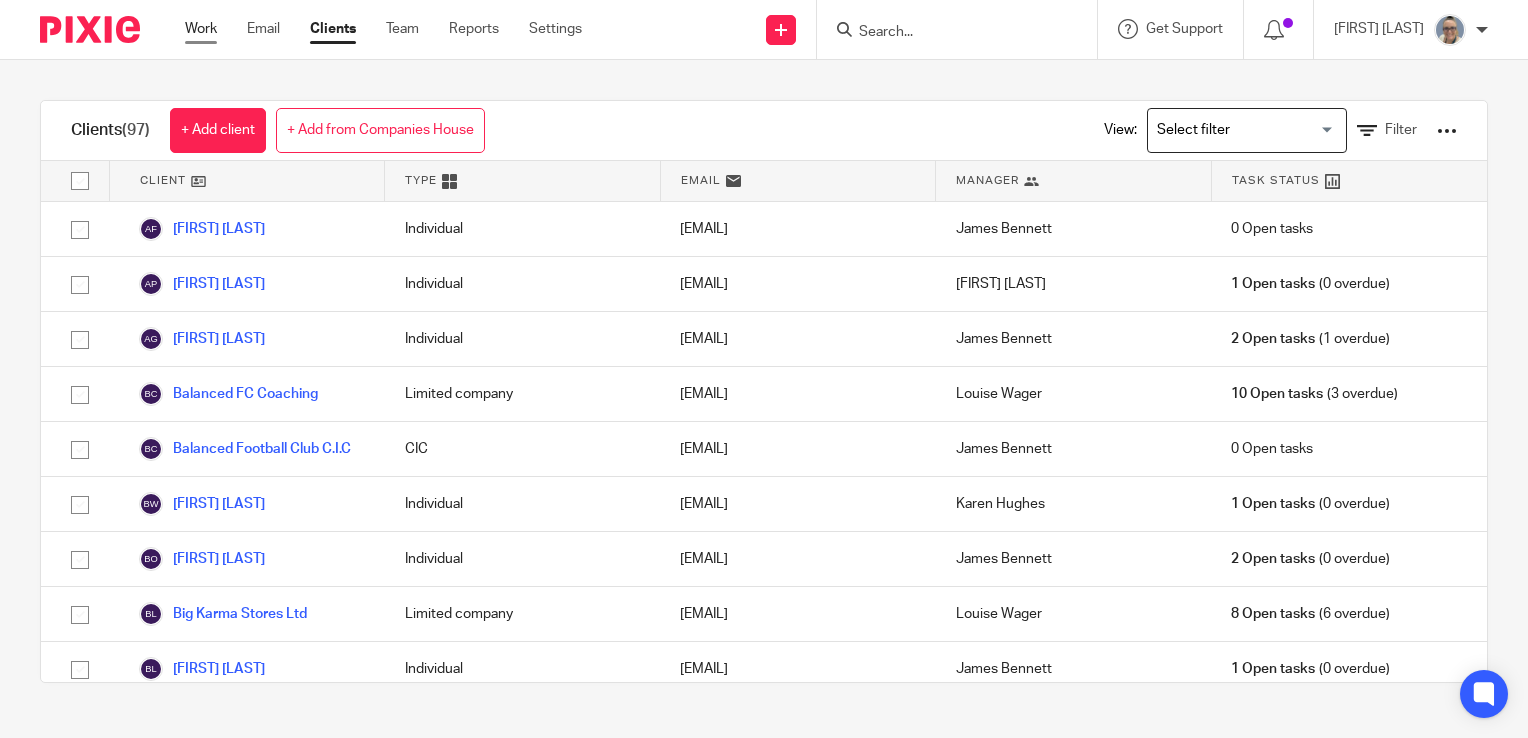 click on "Work" at bounding box center (201, 29) 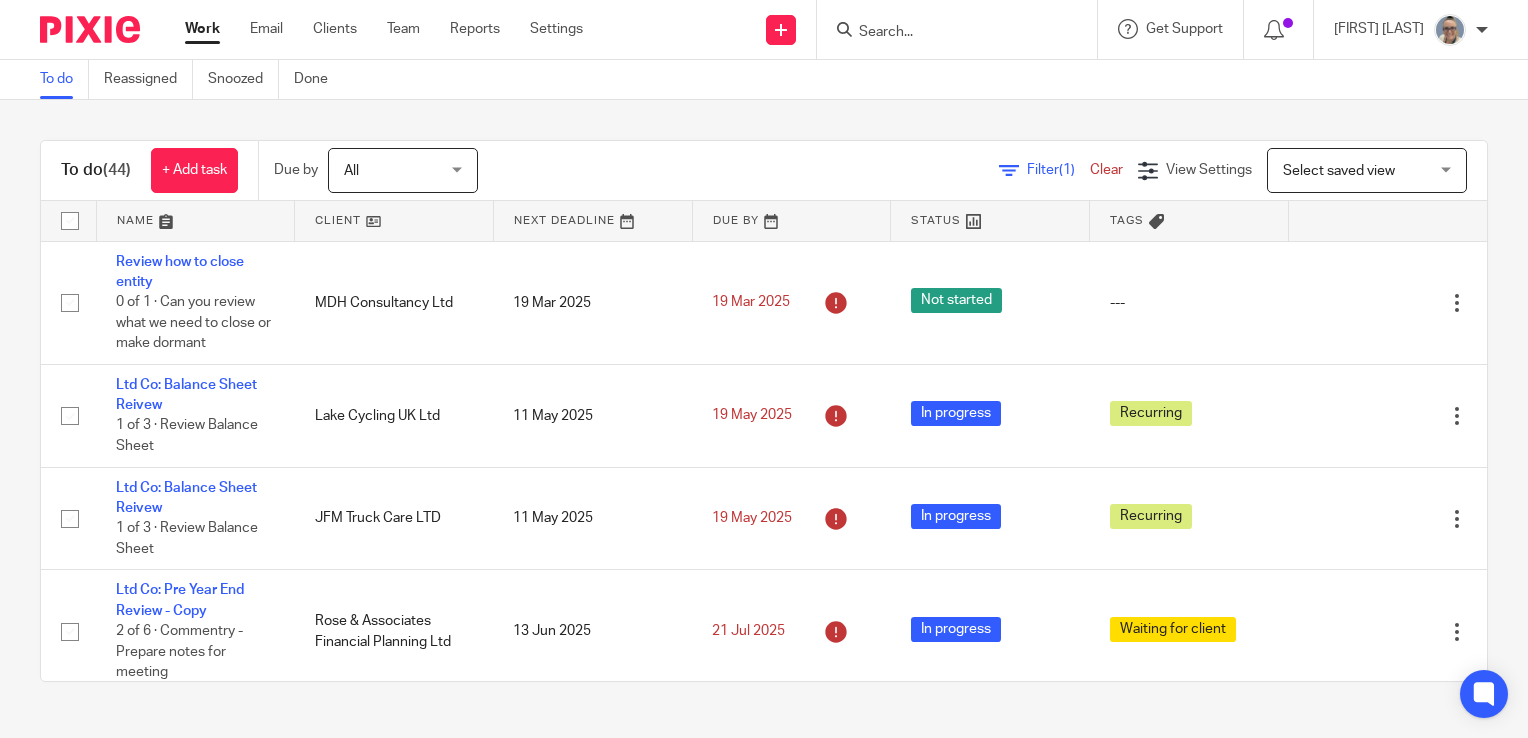 scroll, scrollTop: 0, scrollLeft: 0, axis: both 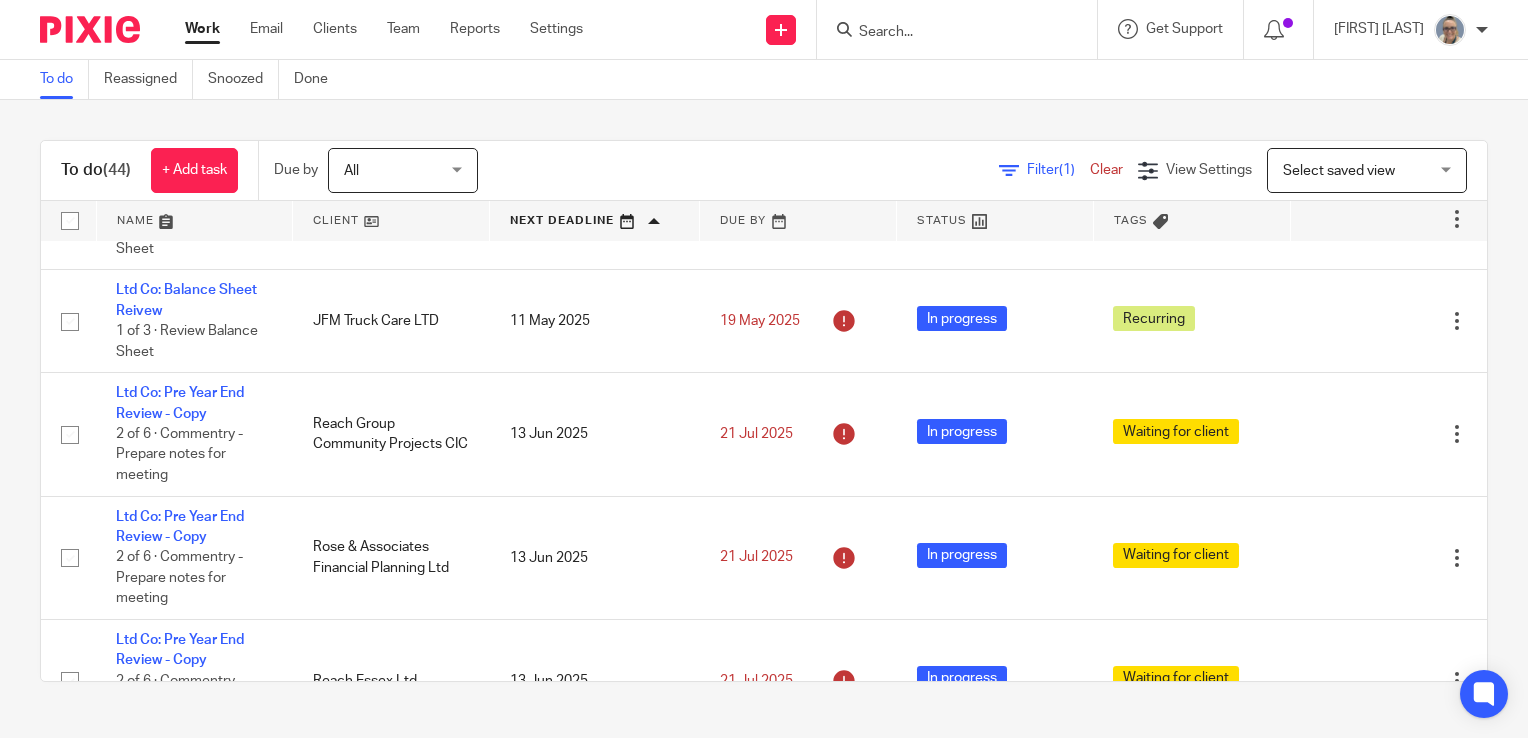 click on "[FIRST] [LAST]" at bounding box center [1411, 30] 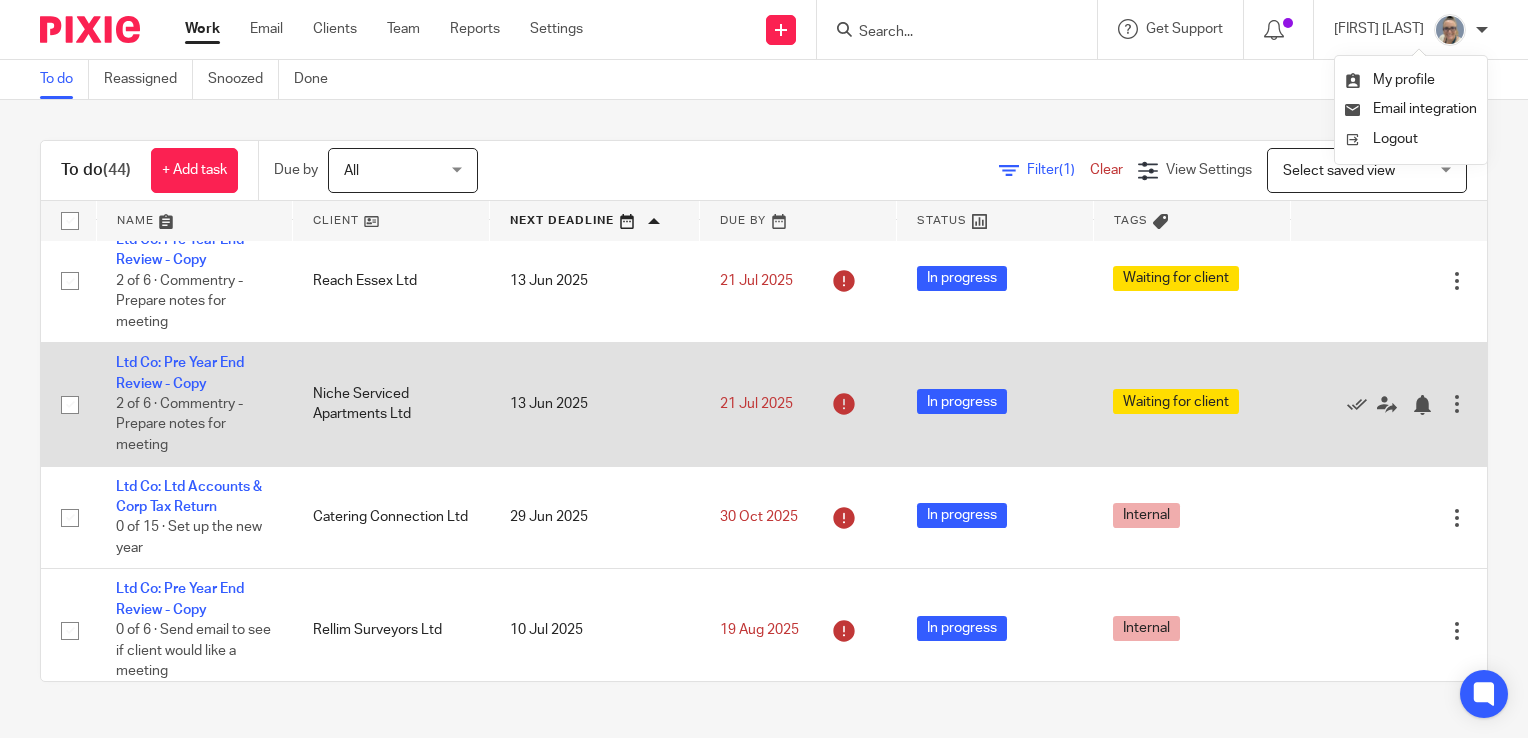scroll, scrollTop: 800, scrollLeft: 0, axis: vertical 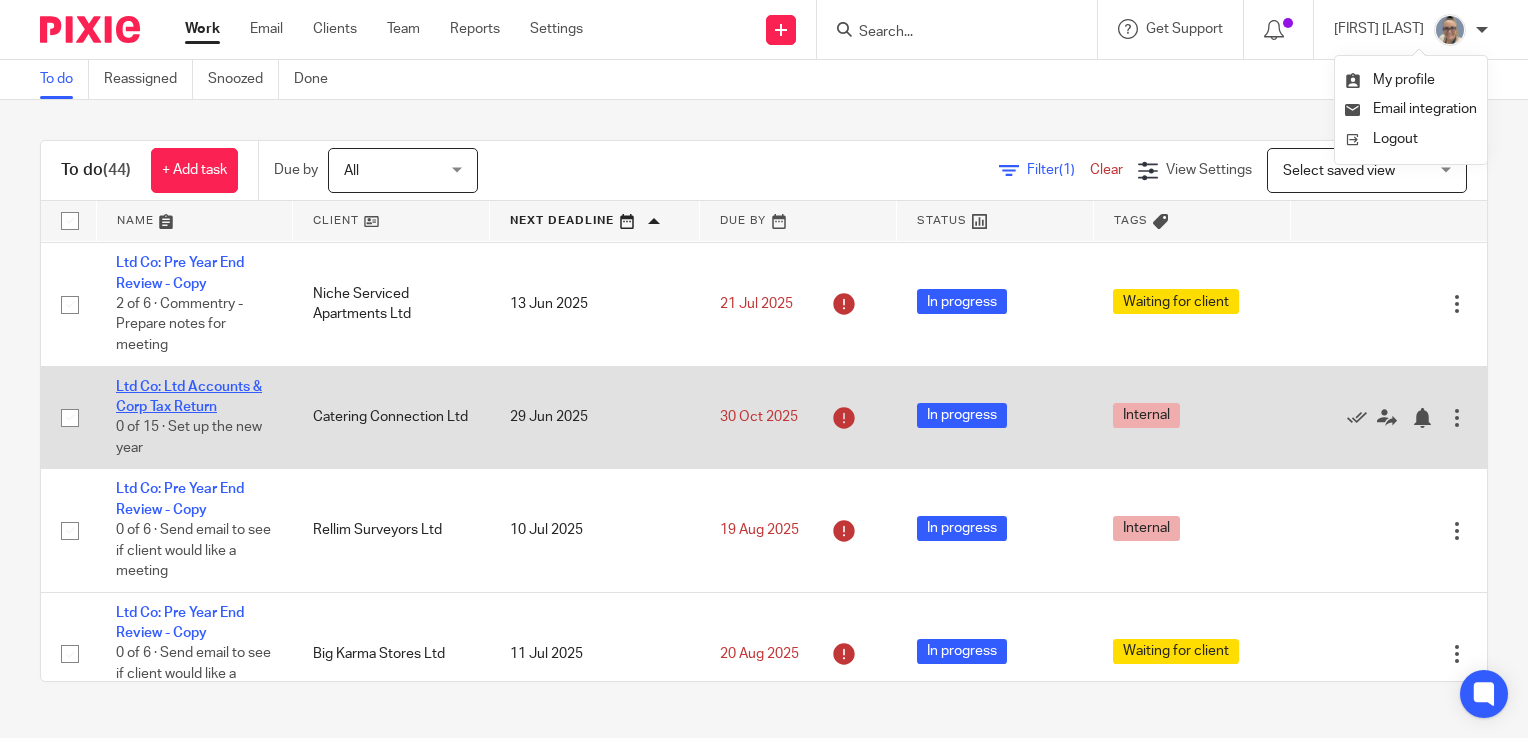 click on "Ltd Co: Ltd Accounts & Corp Tax Return" at bounding box center [189, 397] 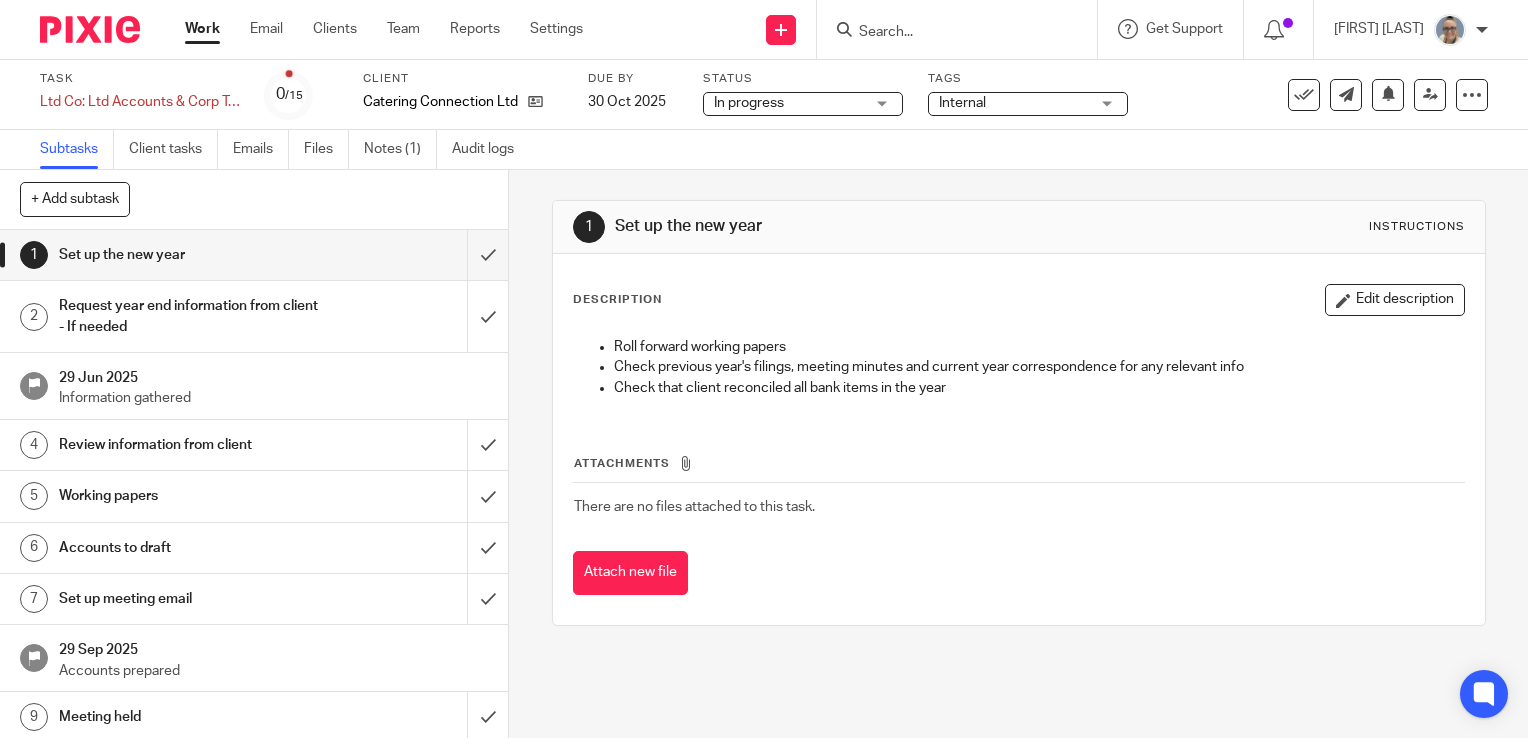 scroll, scrollTop: 0, scrollLeft: 0, axis: both 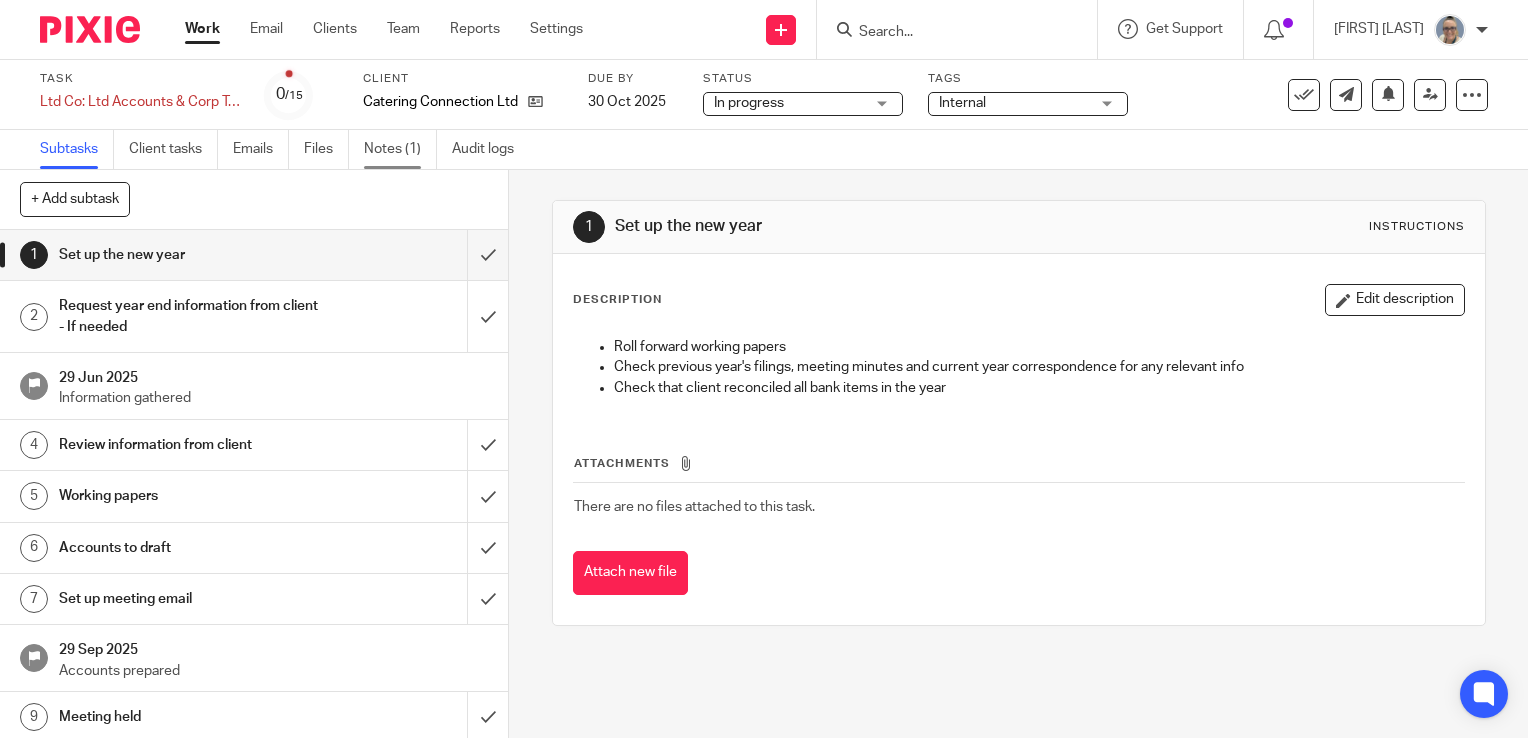 click on "Notes (1)" at bounding box center [400, 149] 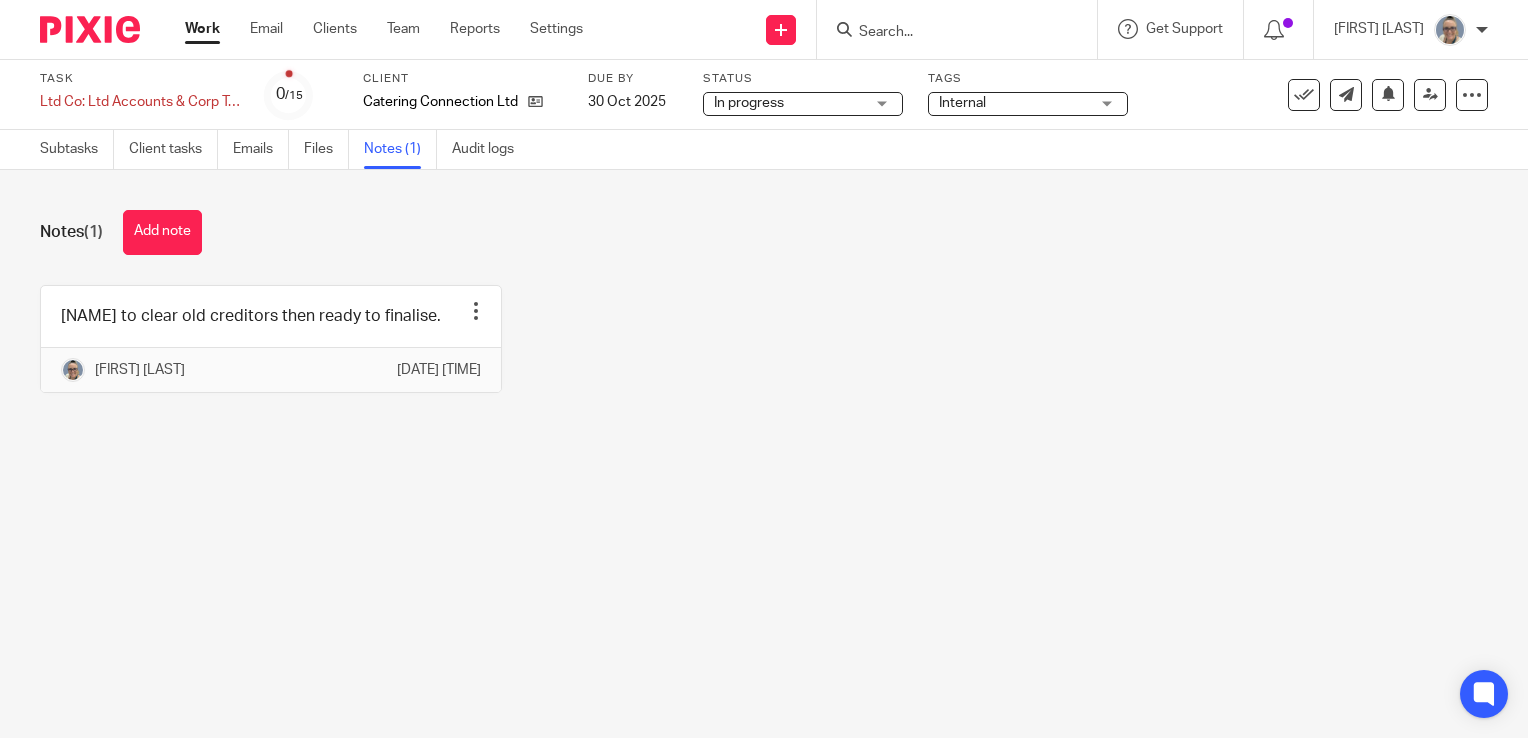 scroll, scrollTop: 0, scrollLeft: 0, axis: both 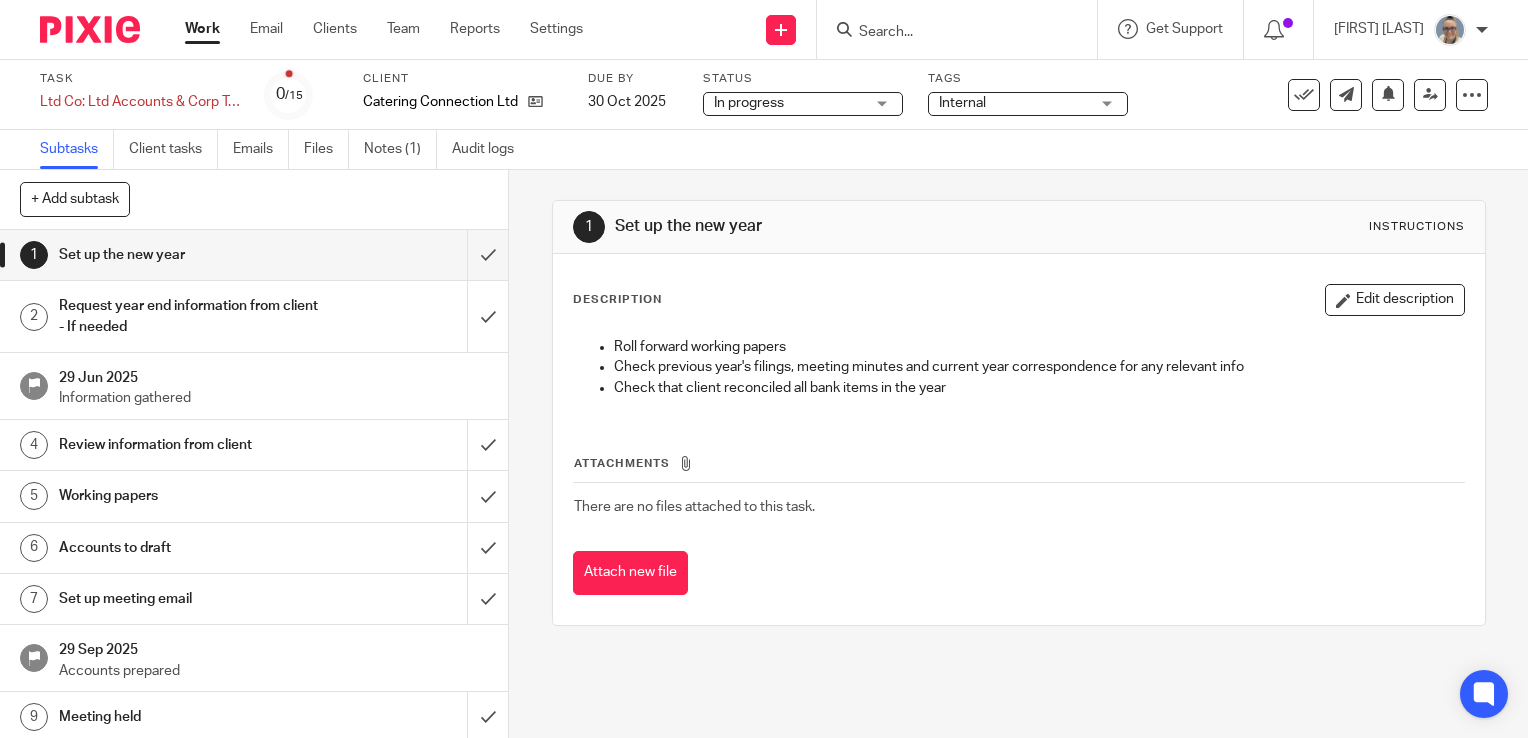 click on "Work" at bounding box center [202, 29] 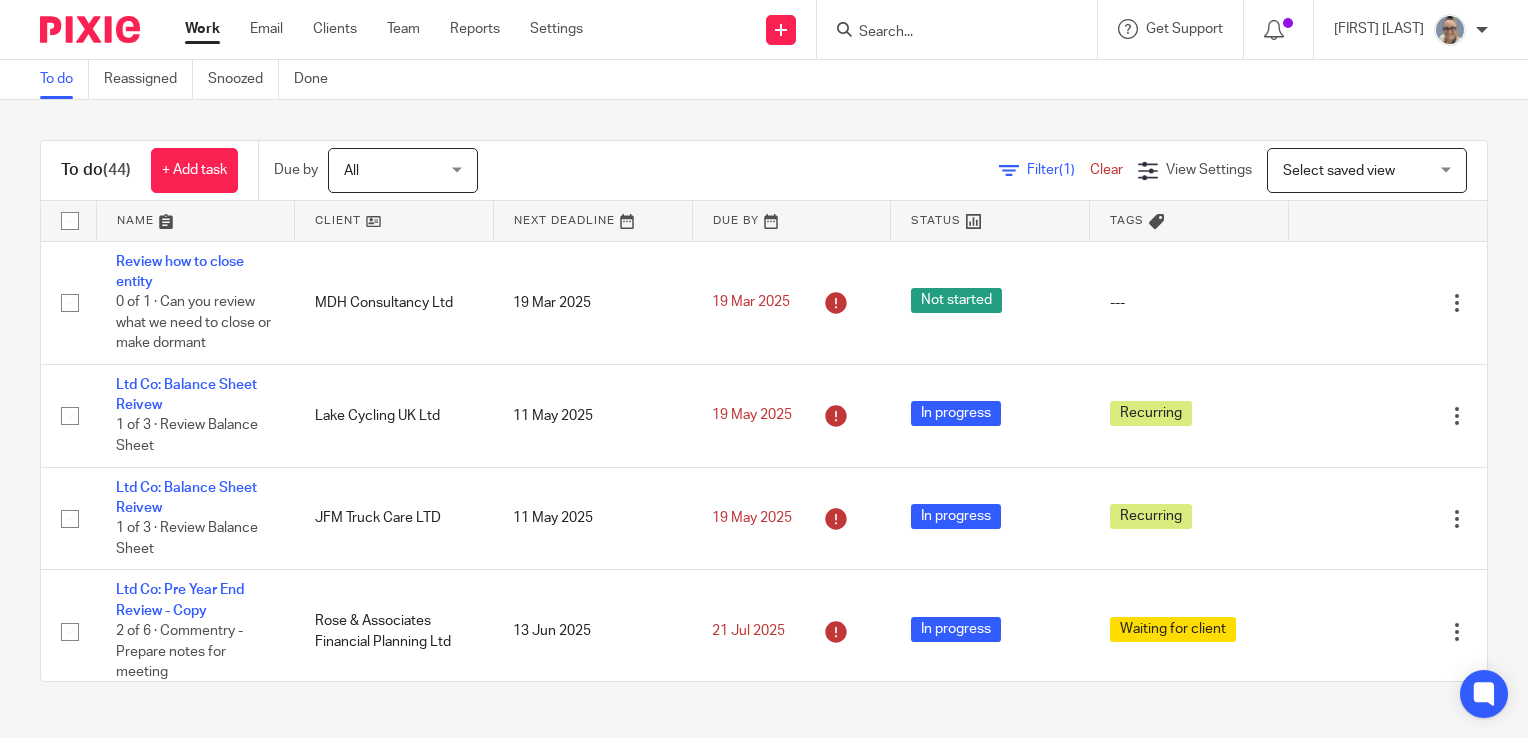 scroll, scrollTop: 0, scrollLeft: 0, axis: both 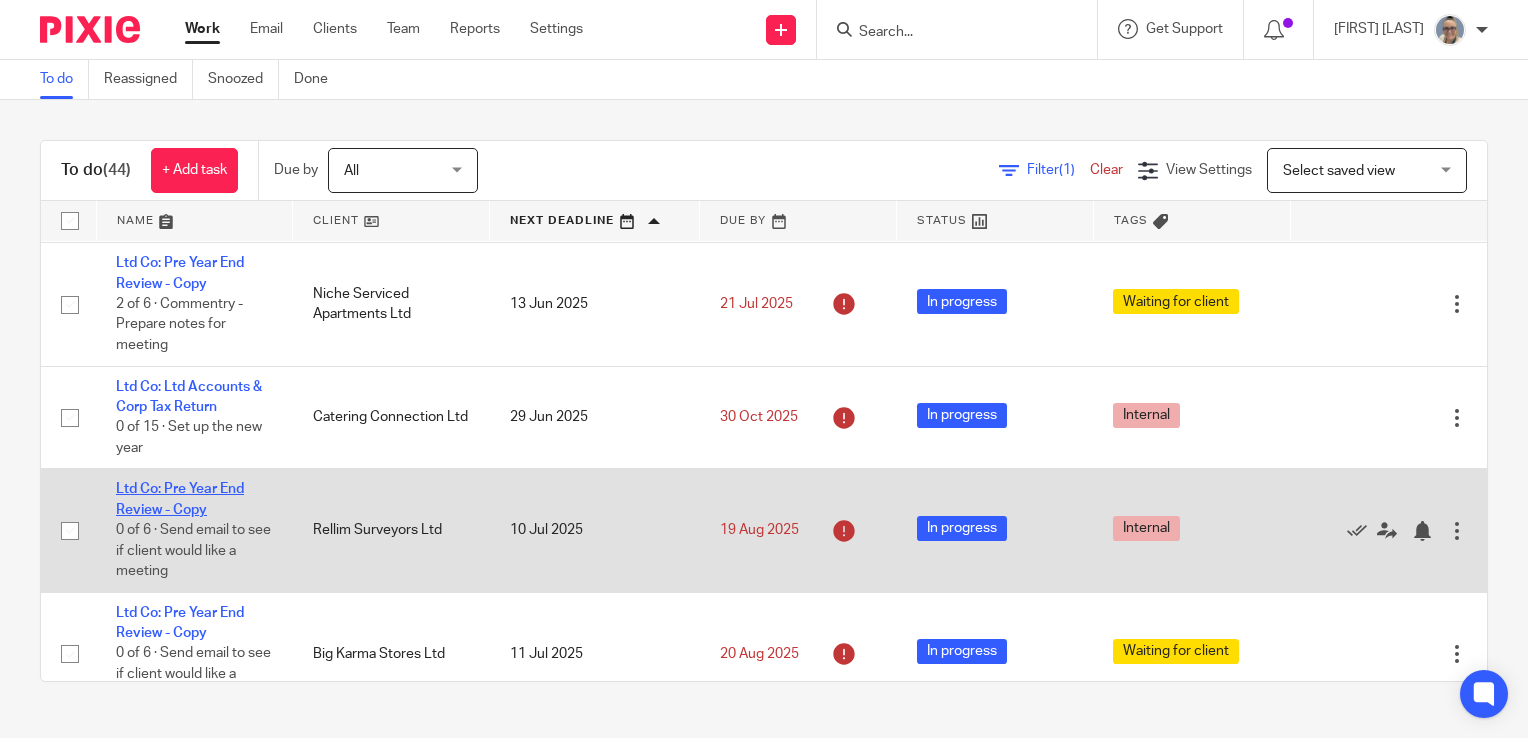 click on "Ltd Co: Pre Year End Review - Copy" at bounding box center [180, 499] 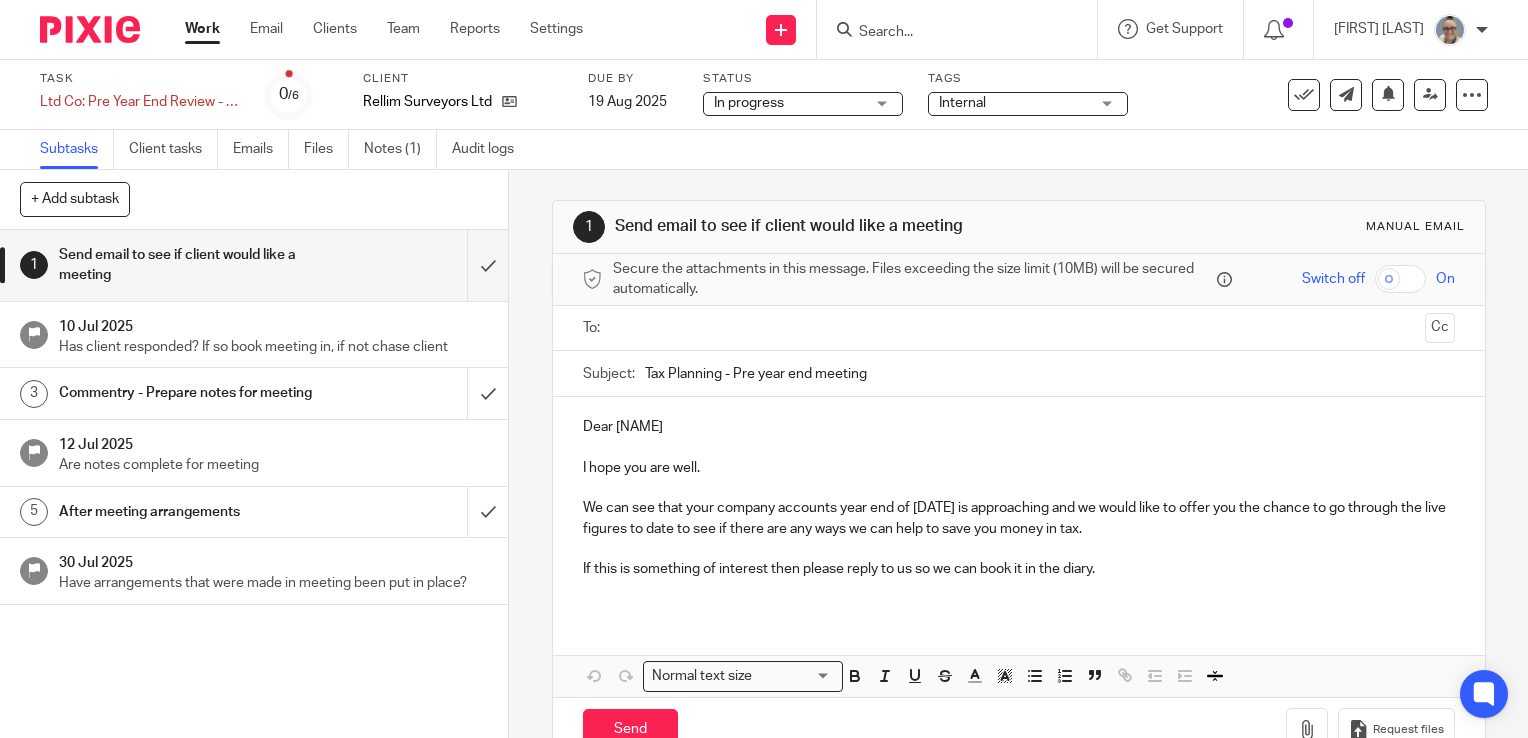 scroll, scrollTop: 0, scrollLeft: 0, axis: both 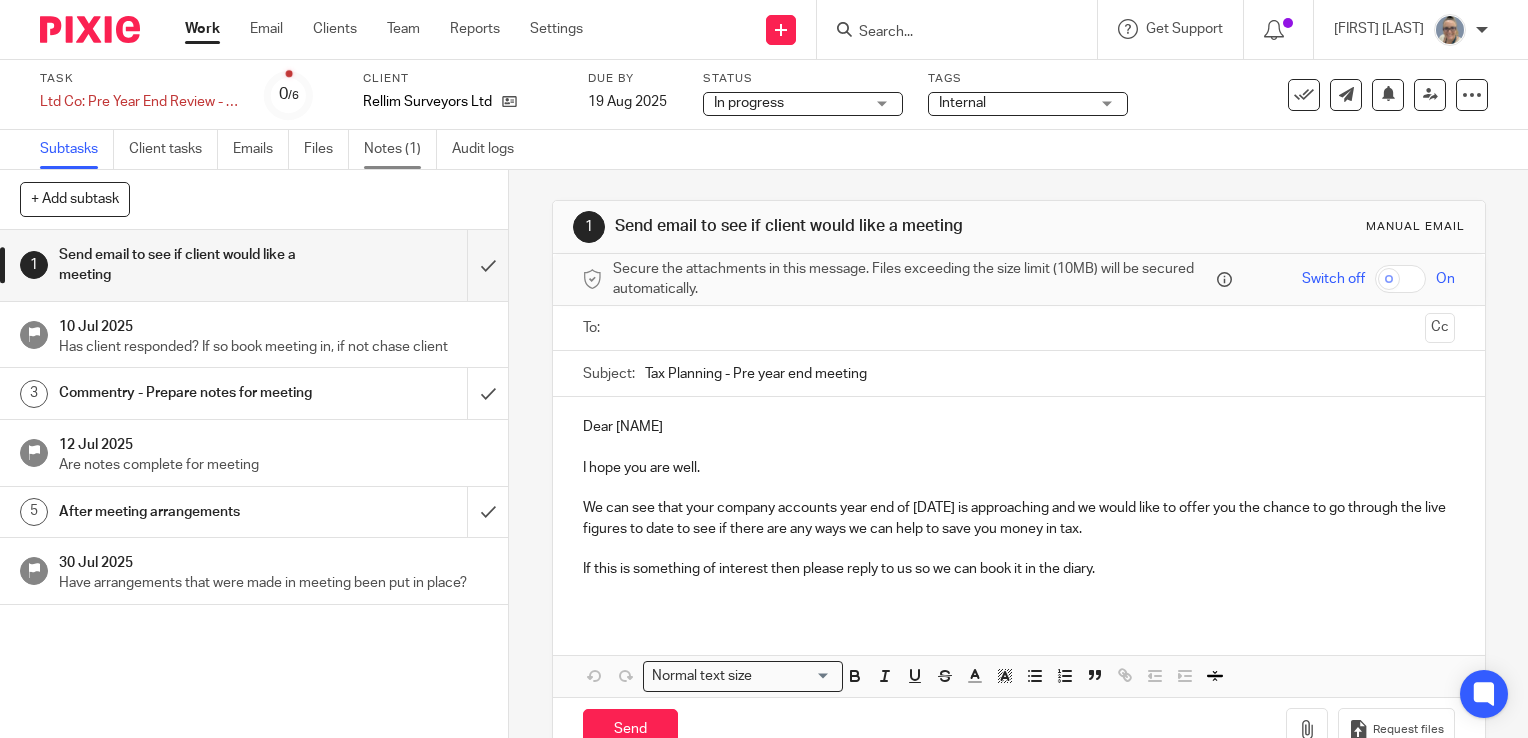 click on "Notes (1)" at bounding box center (400, 149) 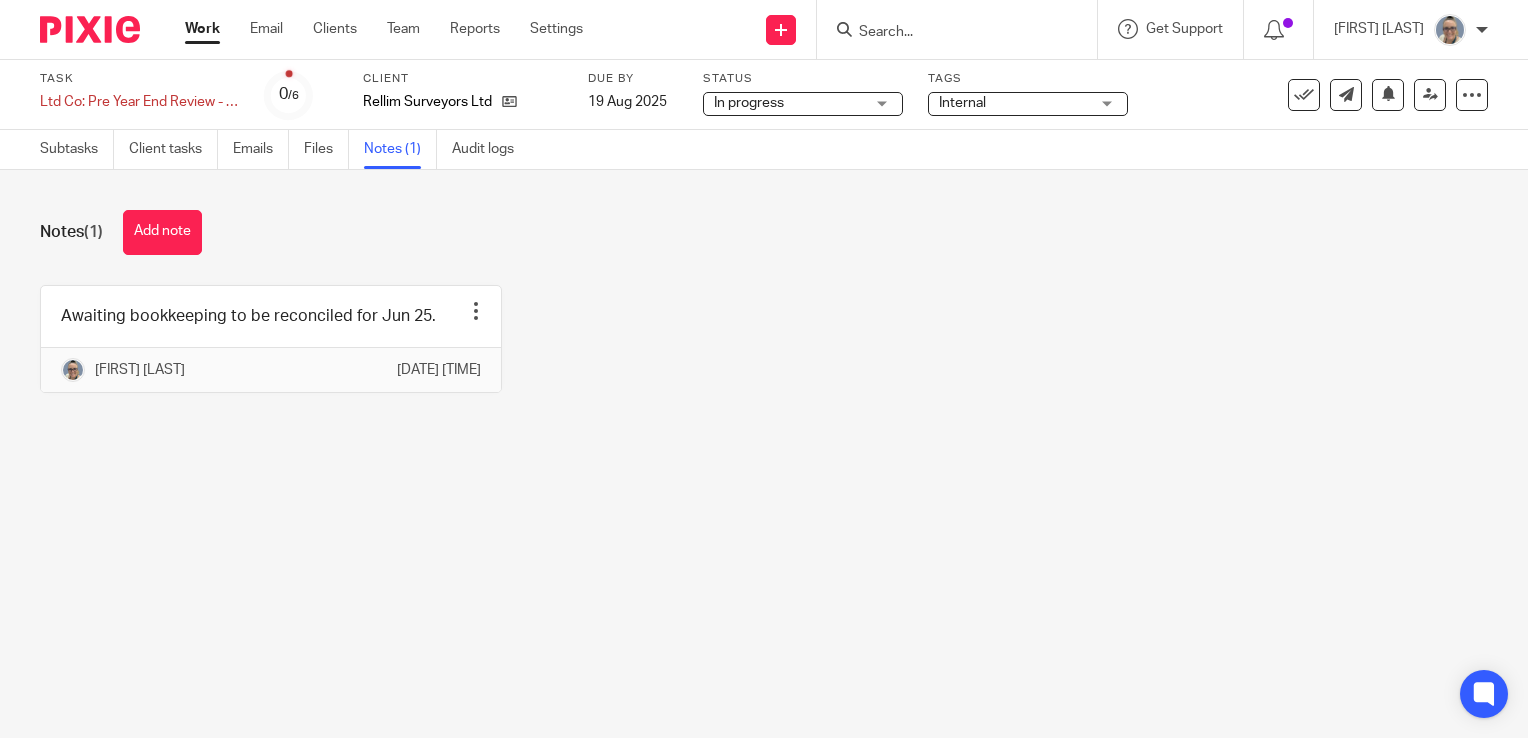 scroll, scrollTop: 0, scrollLeft: 0, axis: both 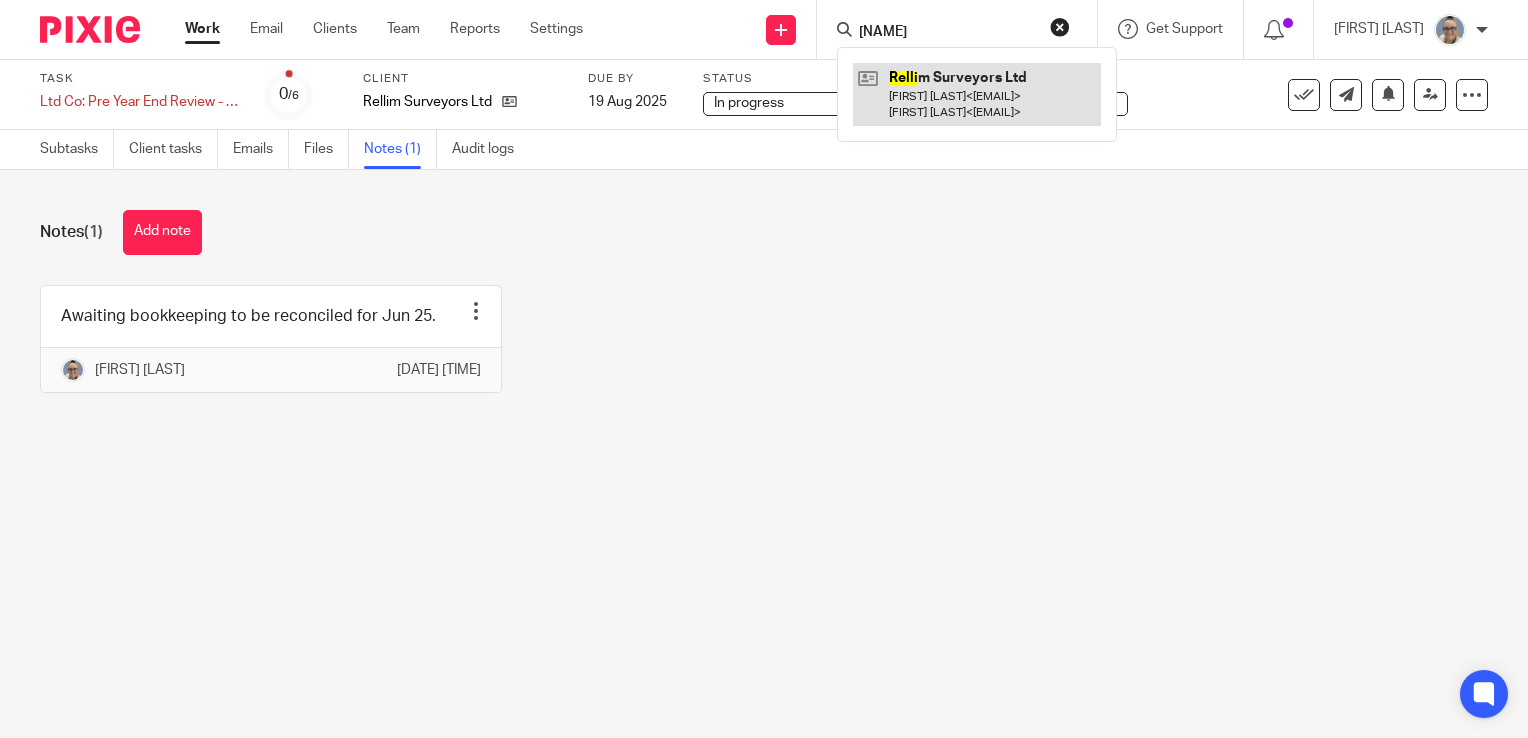 type on "relli" 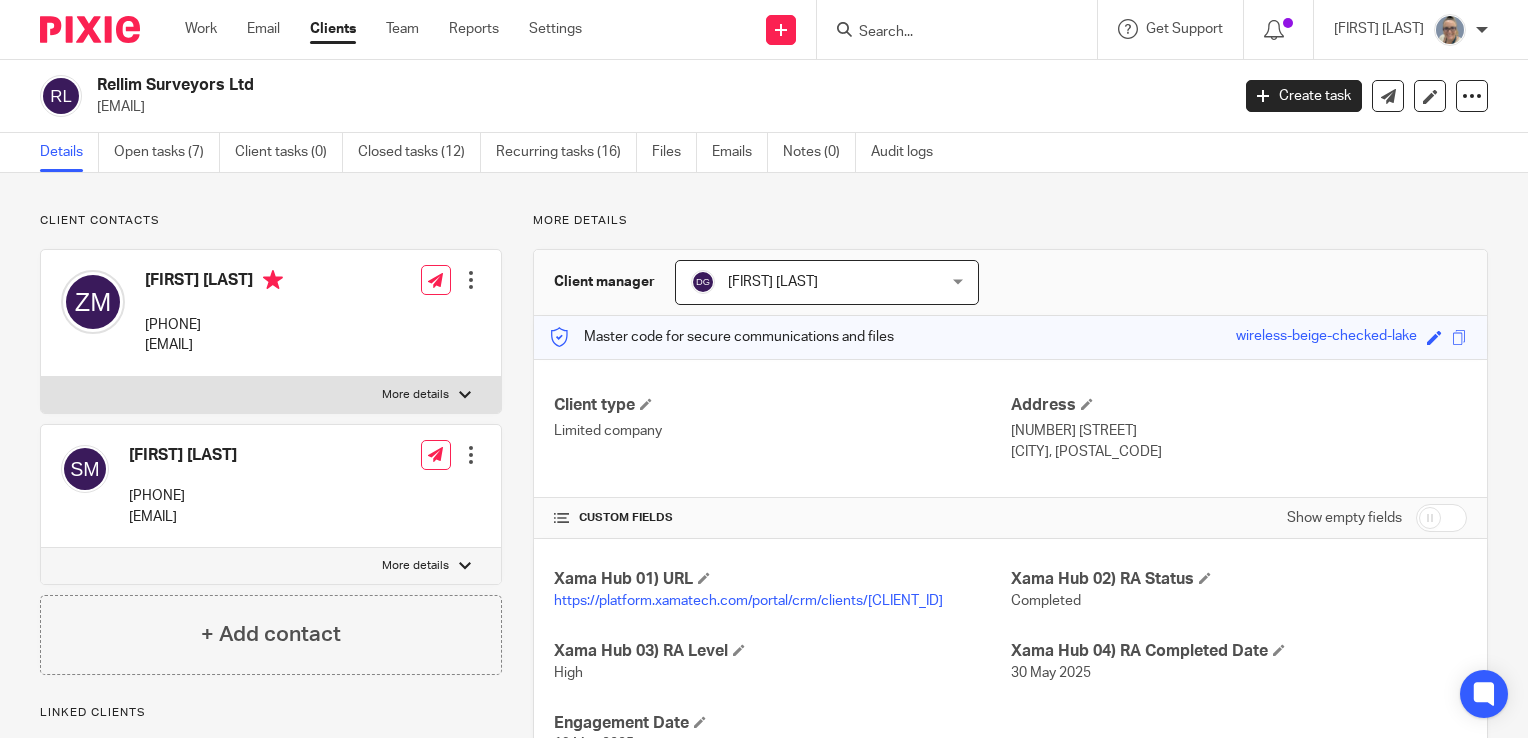 scroll, scrollTop: 0, scrollLeft: 0, axis: both 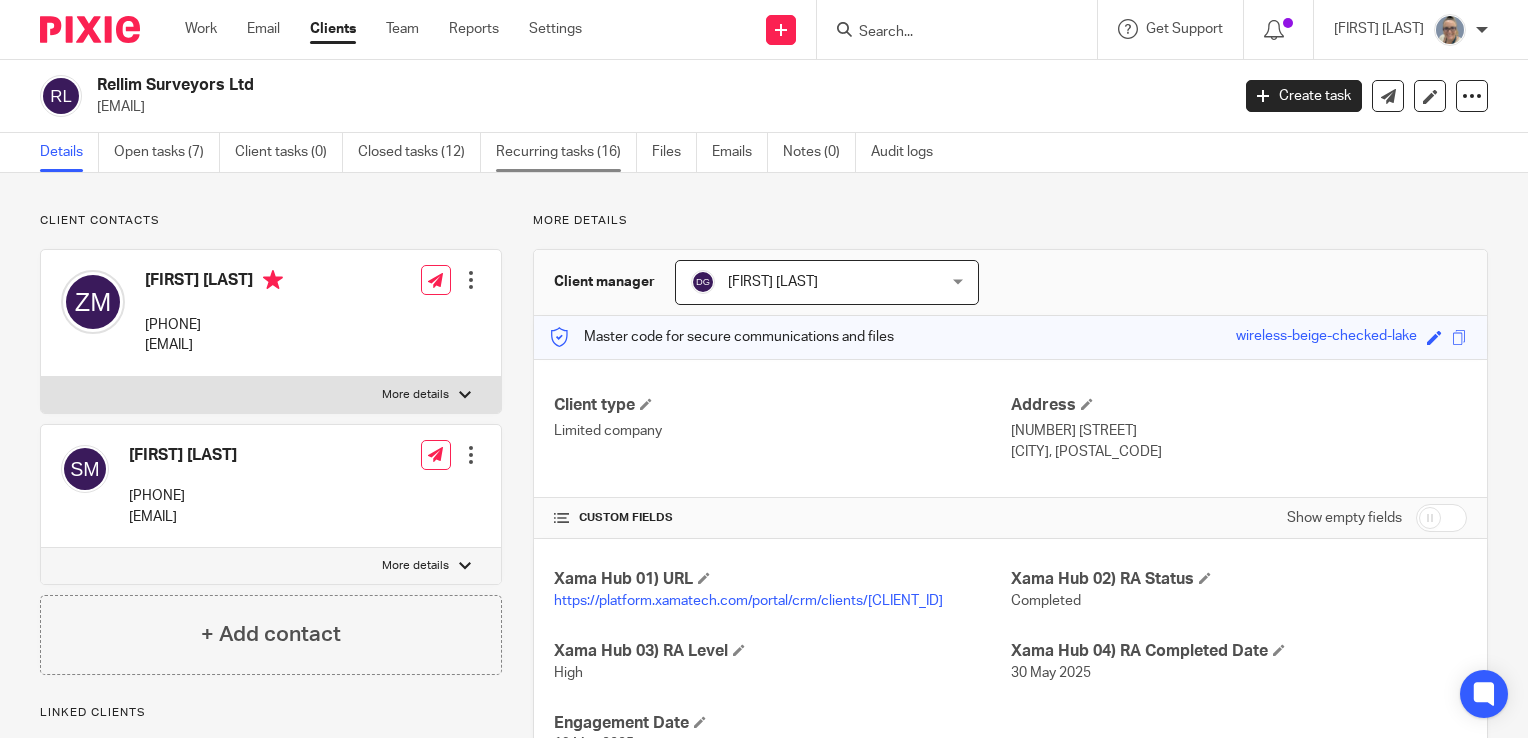 click on "Recurring tasks (16)" at bounding box center [566, 152] 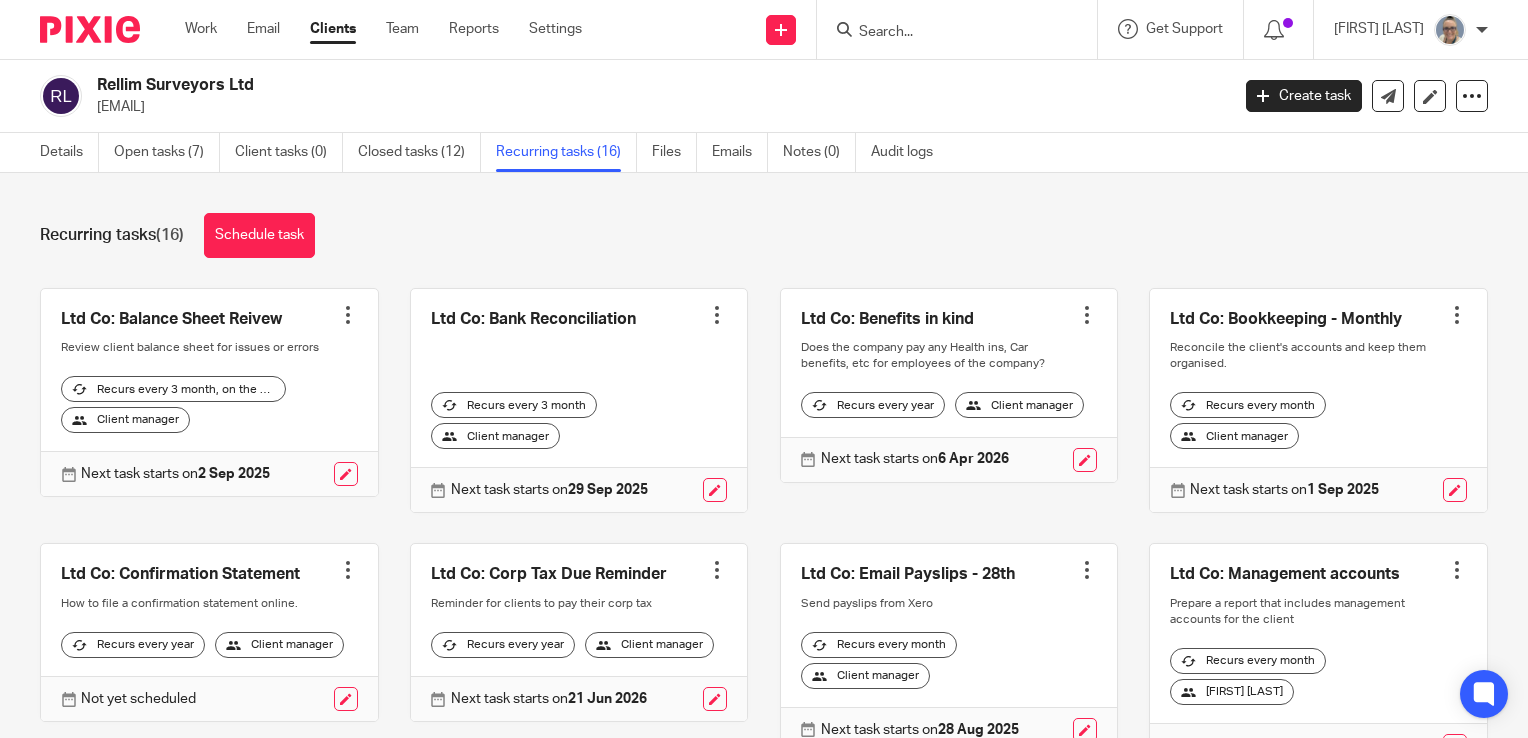scroll, scrollTop: 0, scrollLeft: 0, axis: both 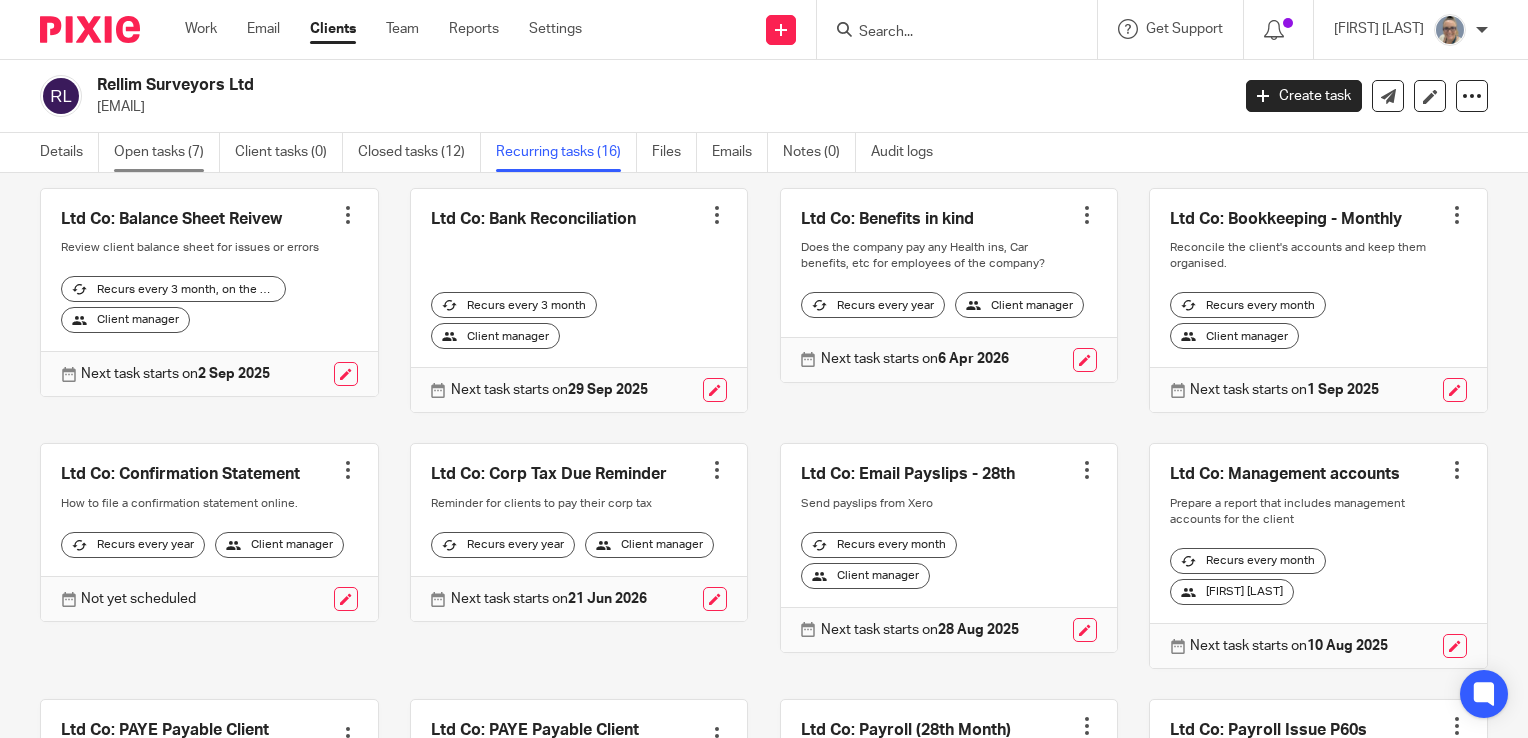 click on "Open tasks (7)" at bounding box center (167, 152) 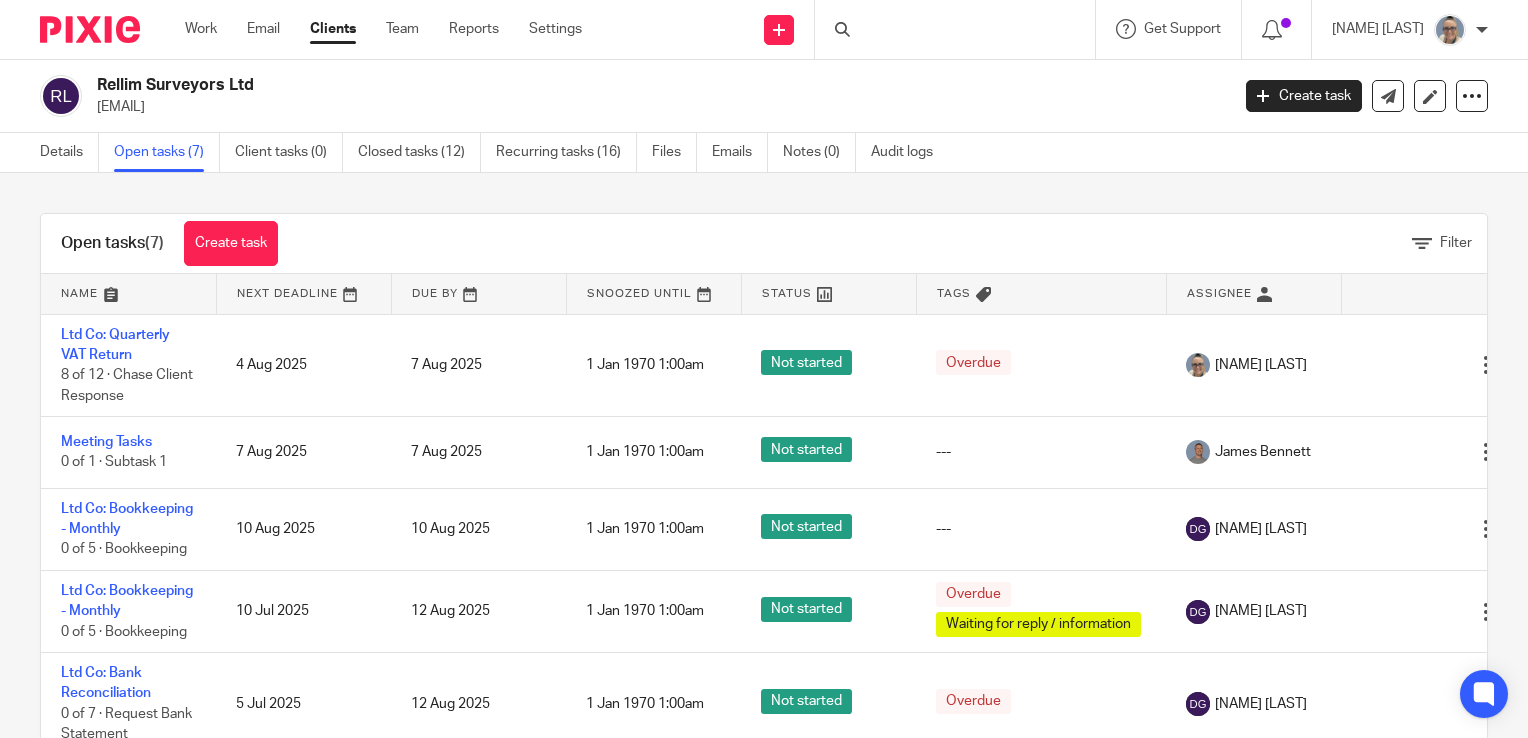 scroll, scrollTop: 0, scrollLeft: 0, axis: both 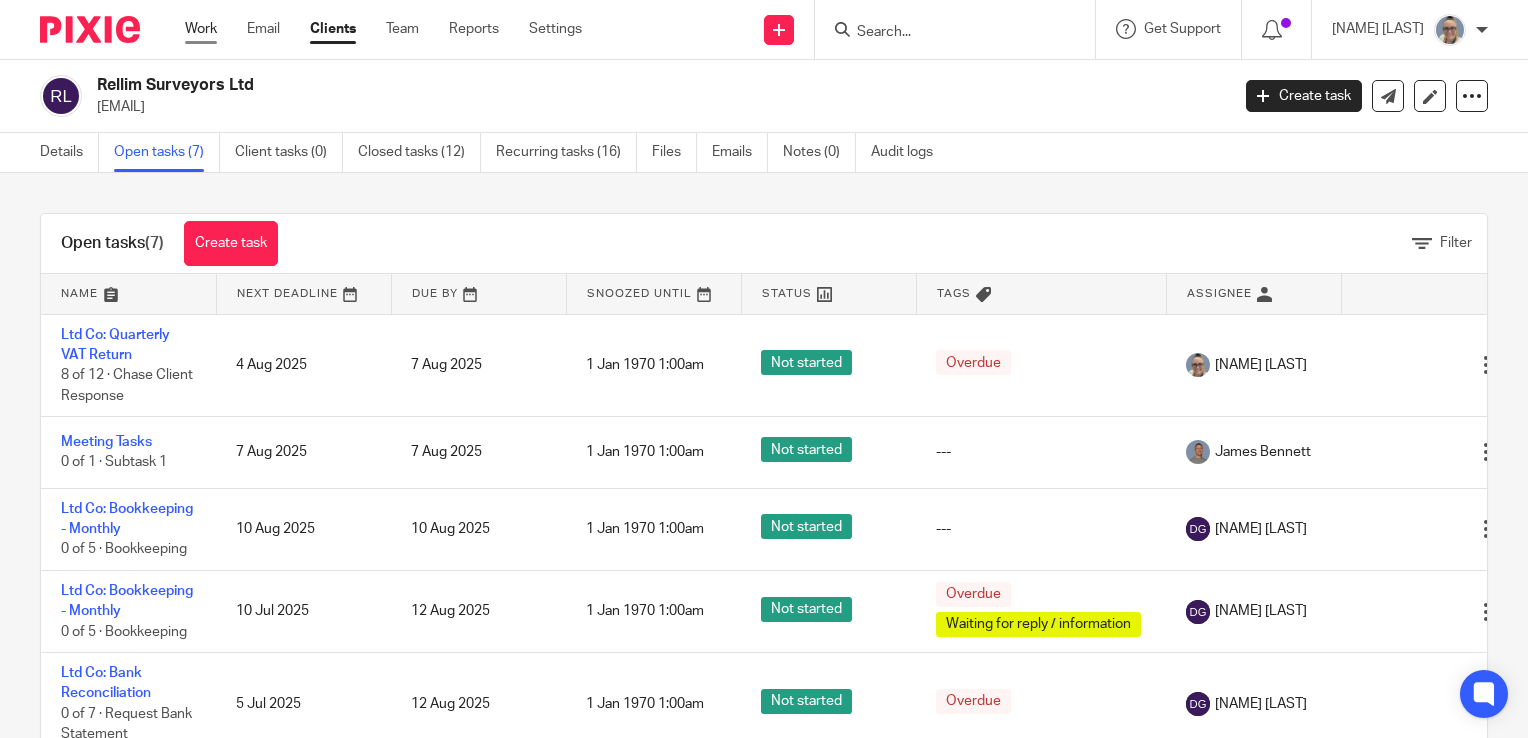 click on "Work" at bounding box center (201, 29) 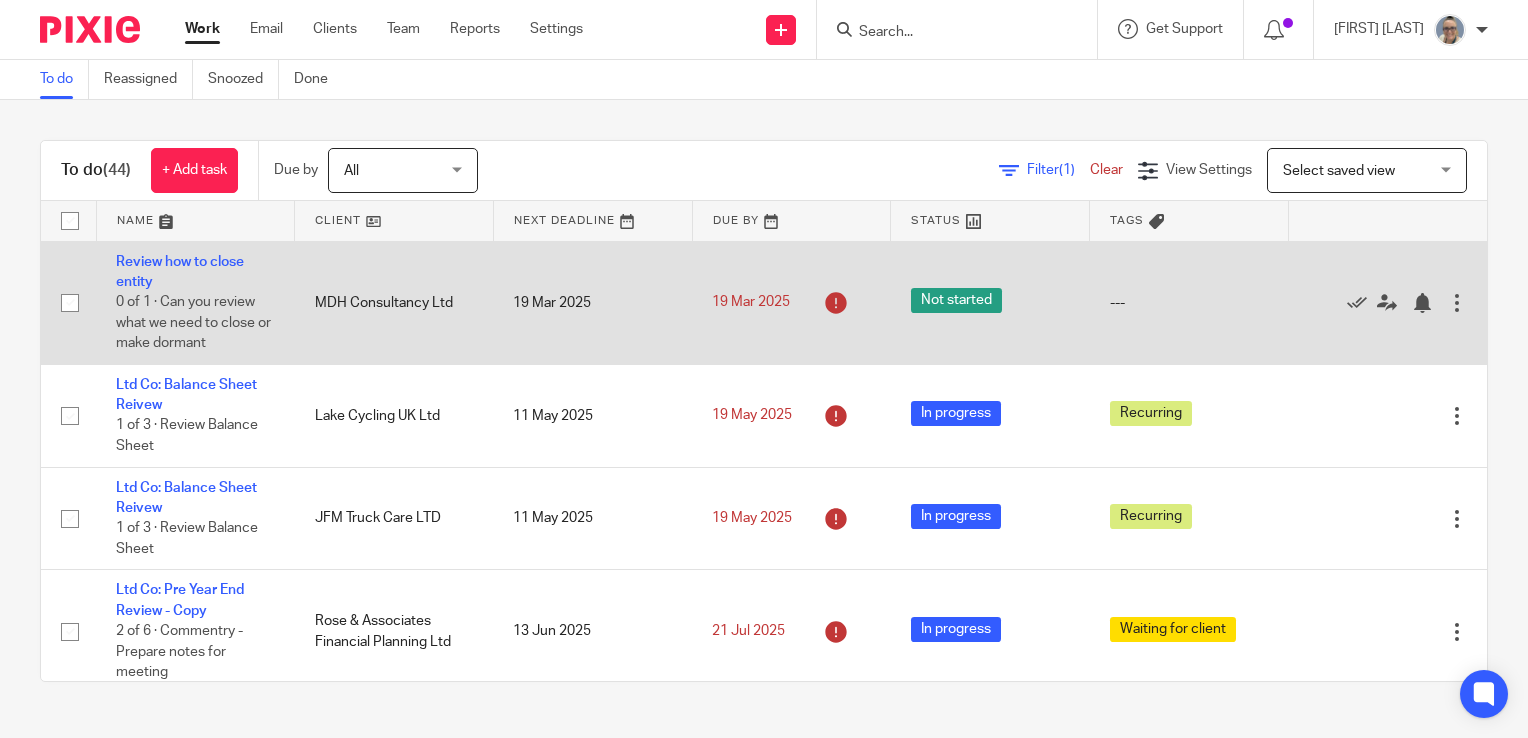 scroll, scrollTop: 0, scrollLeft: 0, axis: both 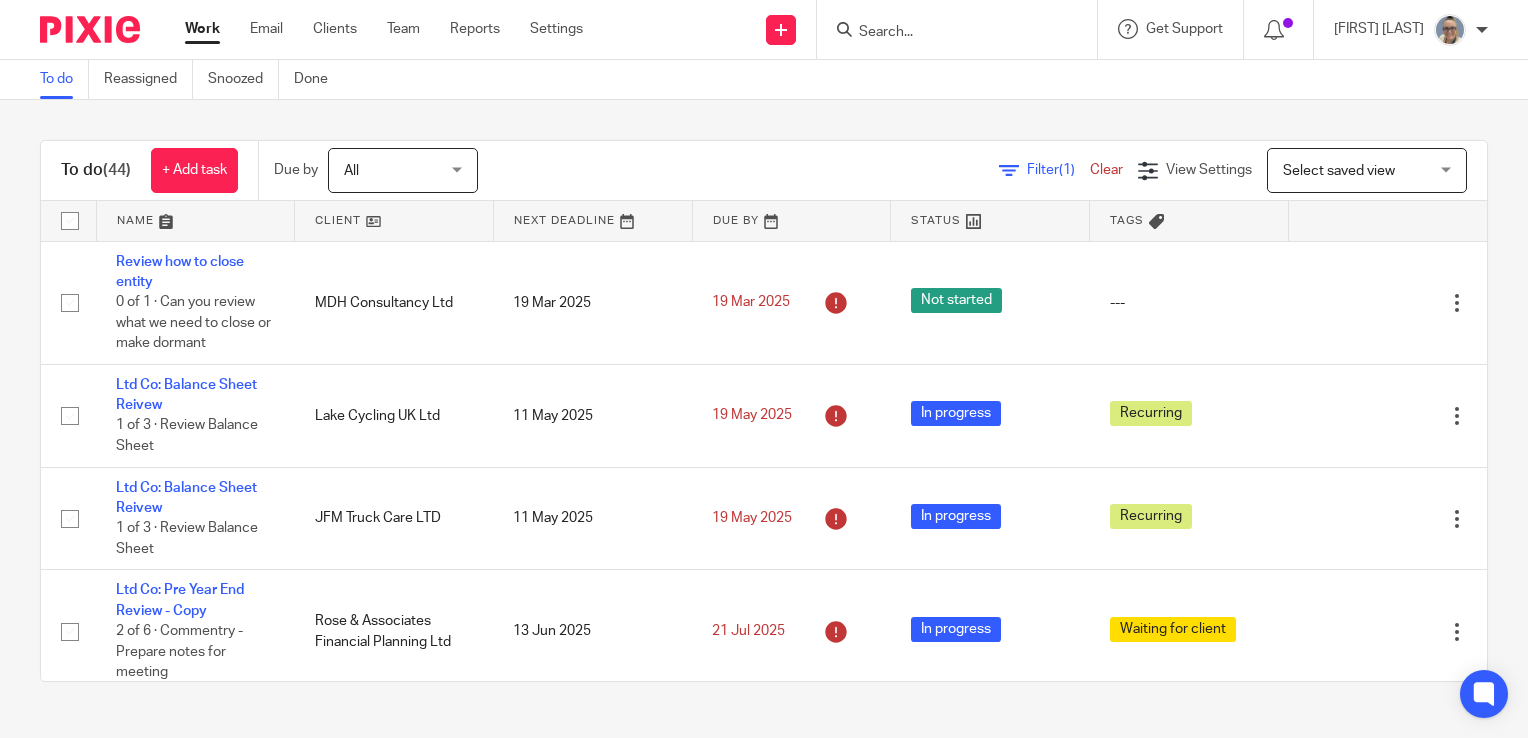 click 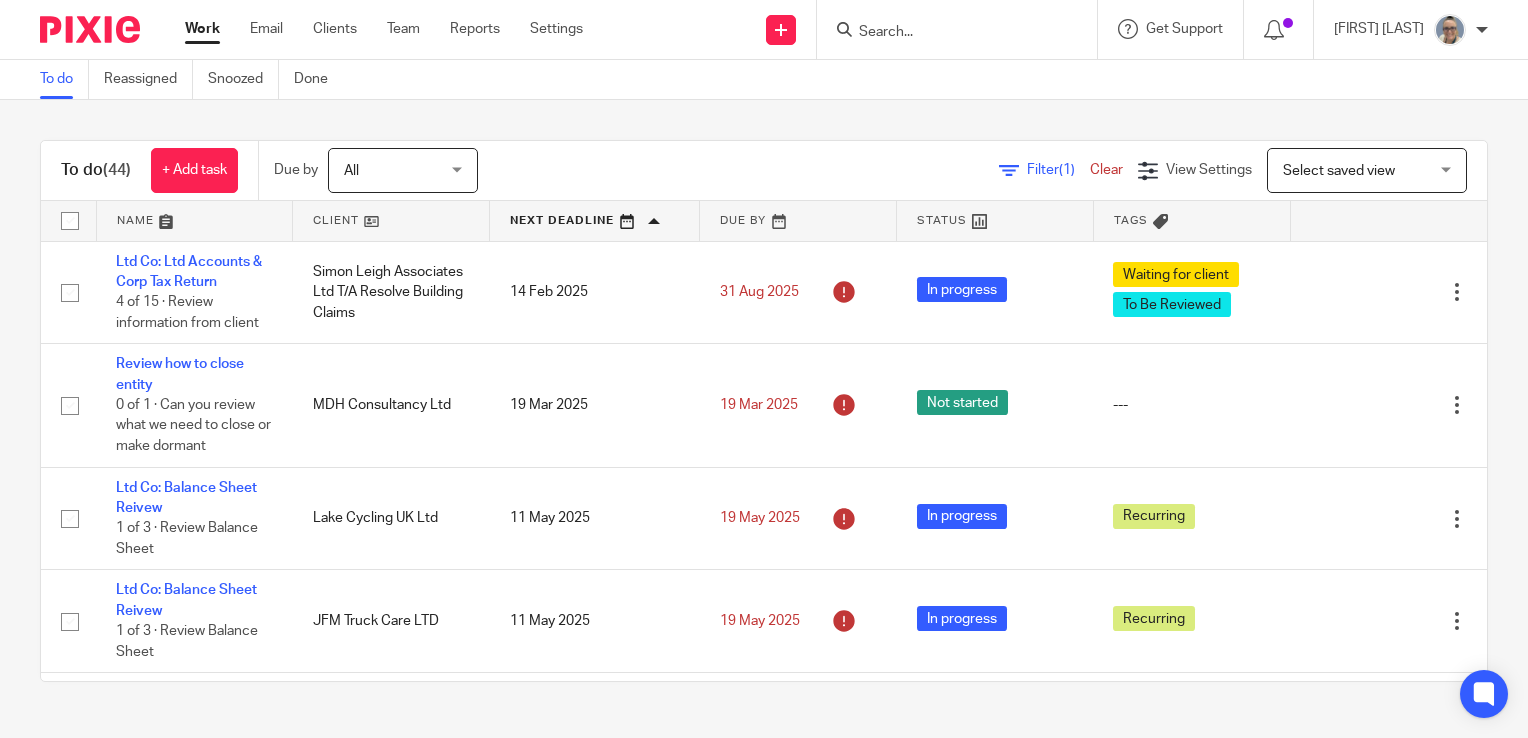 scroll, scrollTop: 0, scrollLeft: 0, axis: both 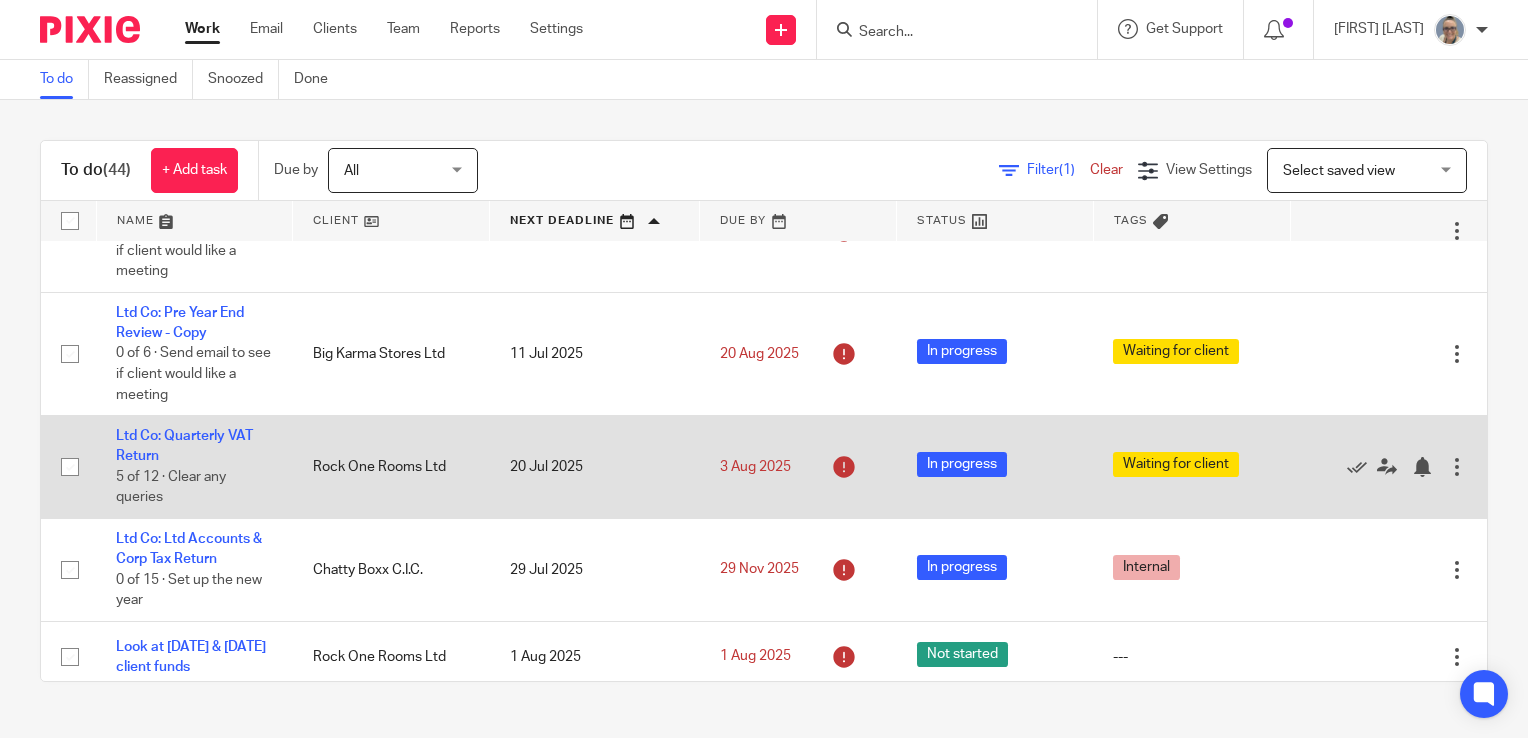 click on "Ltd Co: Quarterly VAT Return
5
of
12 ·
Clear any queries" at bounding box center [194, 467] 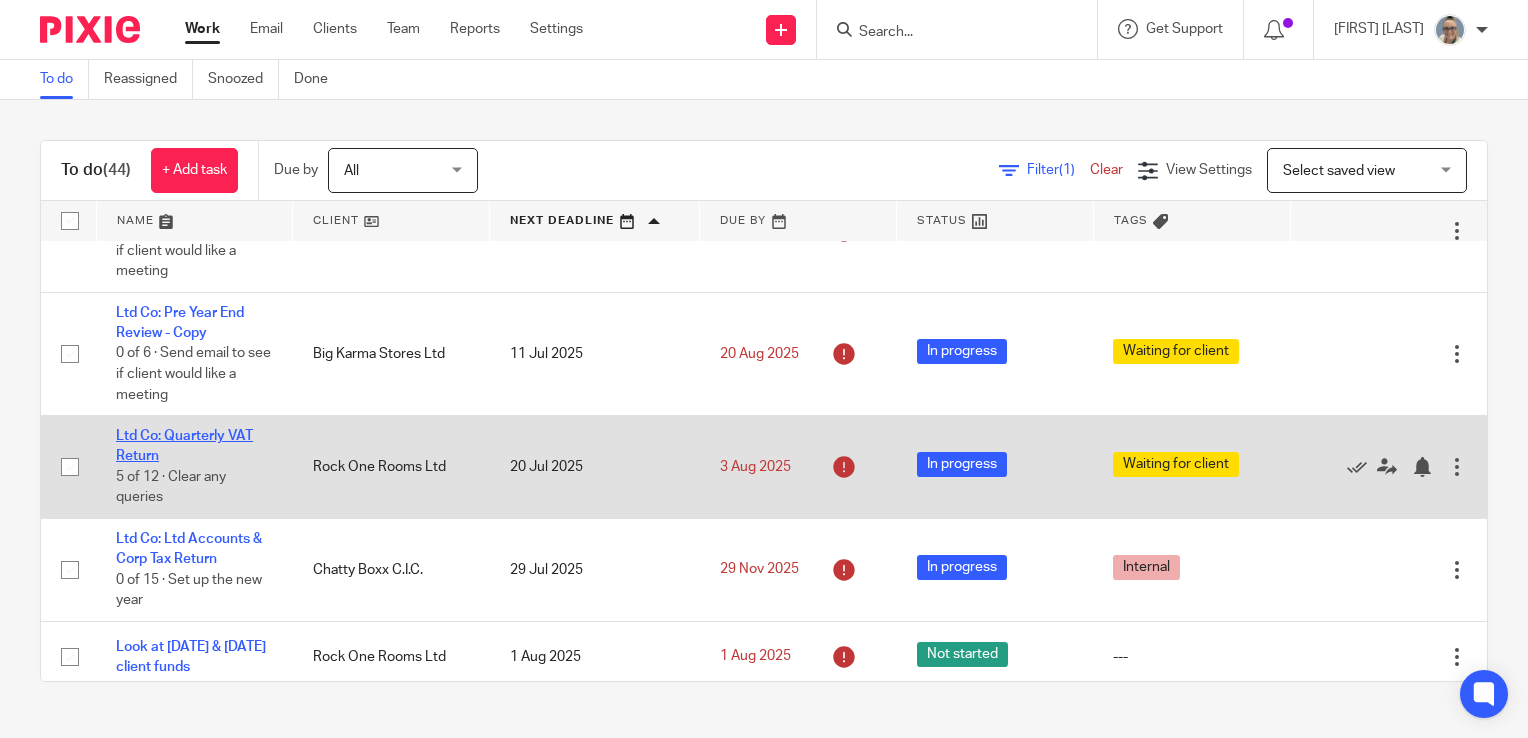 click on "Ltd Co: Quarterly VAT Return" at bounding box center [184, 446] 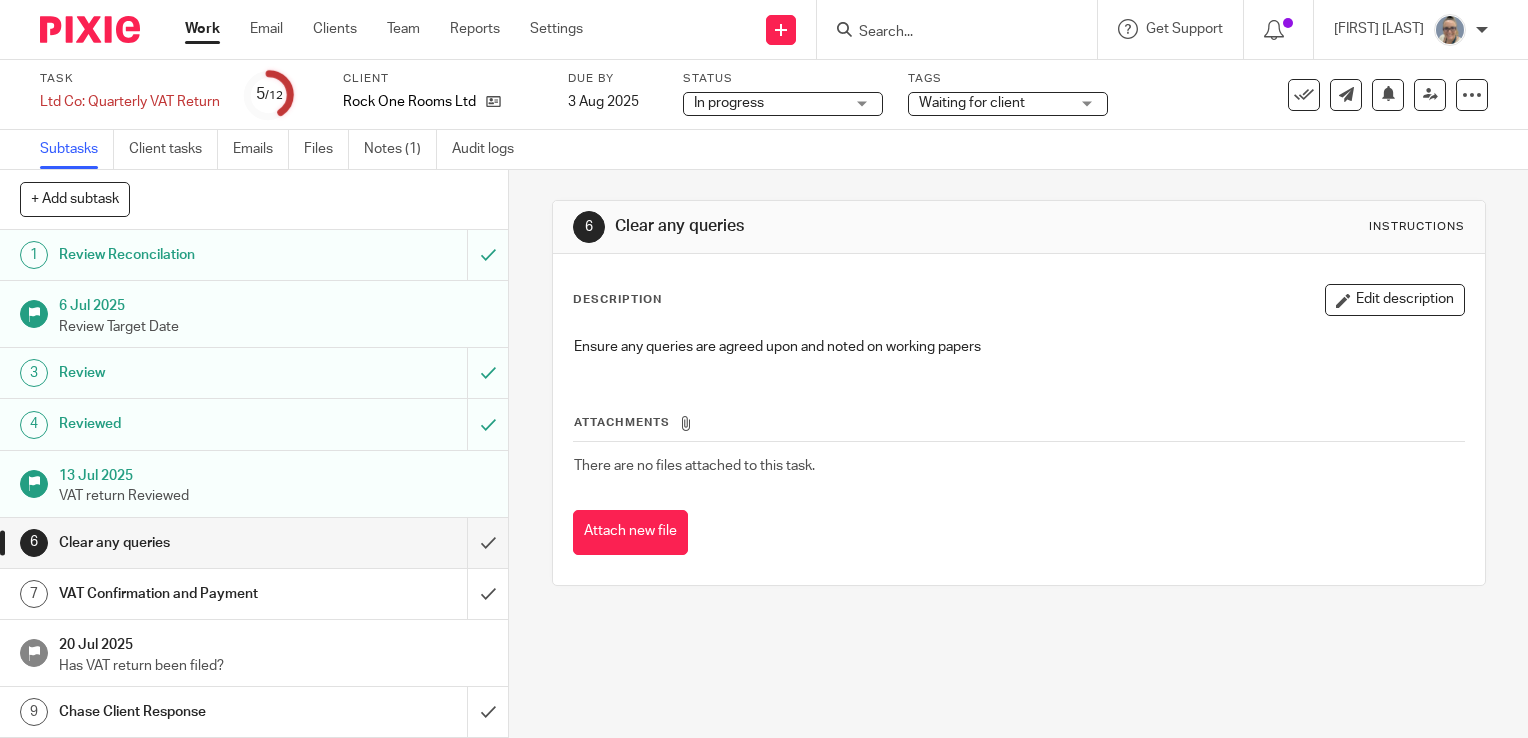 scroll, scrollTop: 0, scrollLeft: 0, axis: both 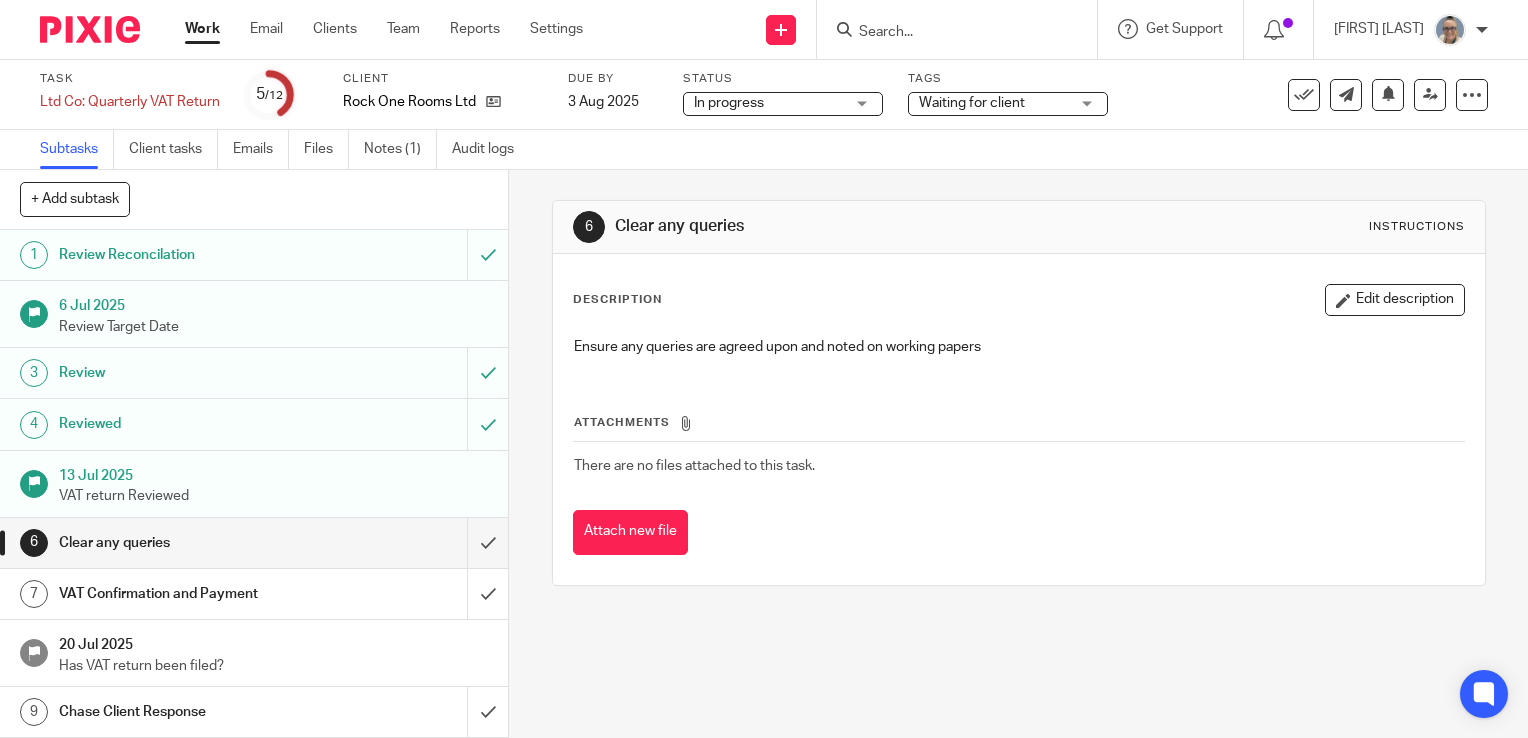 click on "See template in use
Advanced task editor     Copy task
Change schedule
Delete" at bounding box center (1367, 95) 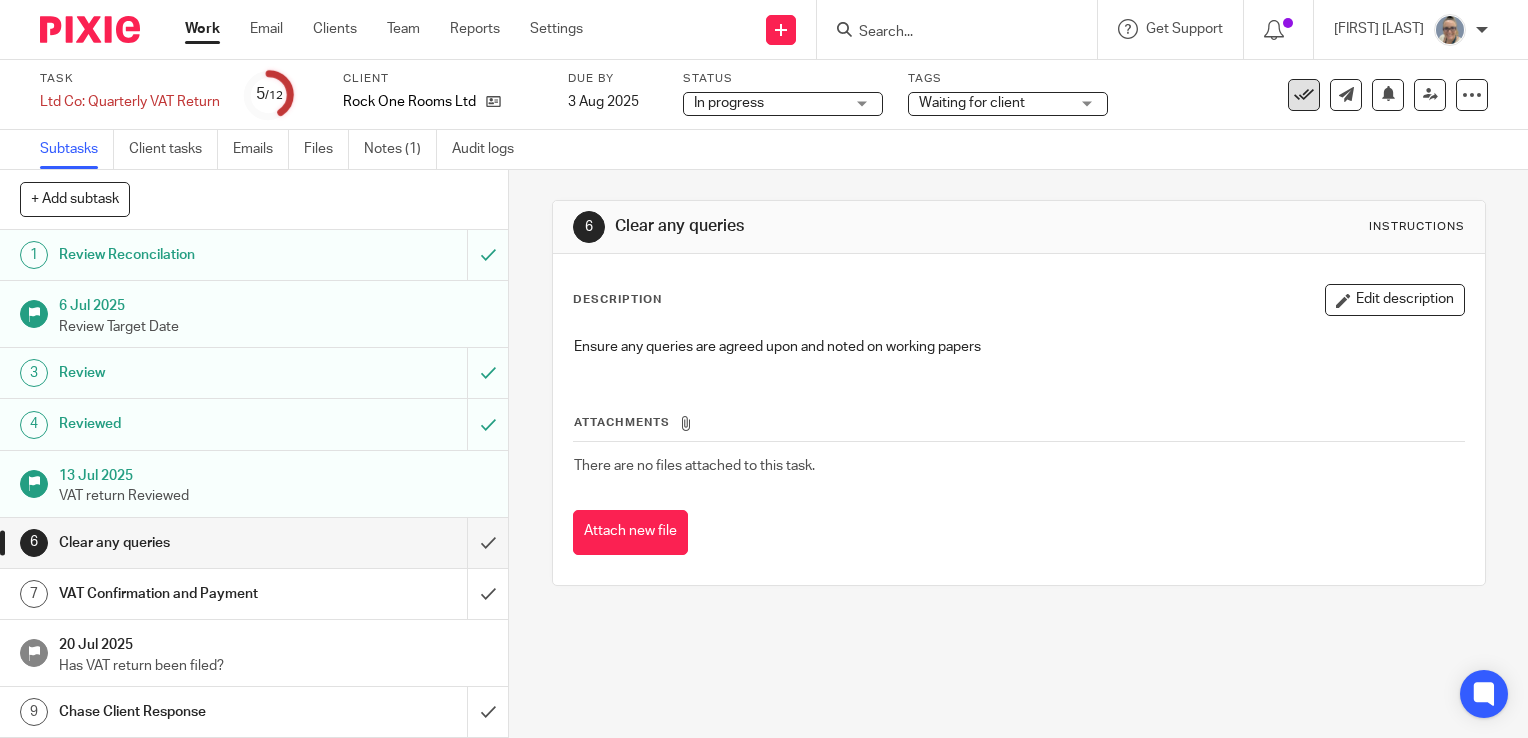 click at bounding box center (1304, 95) 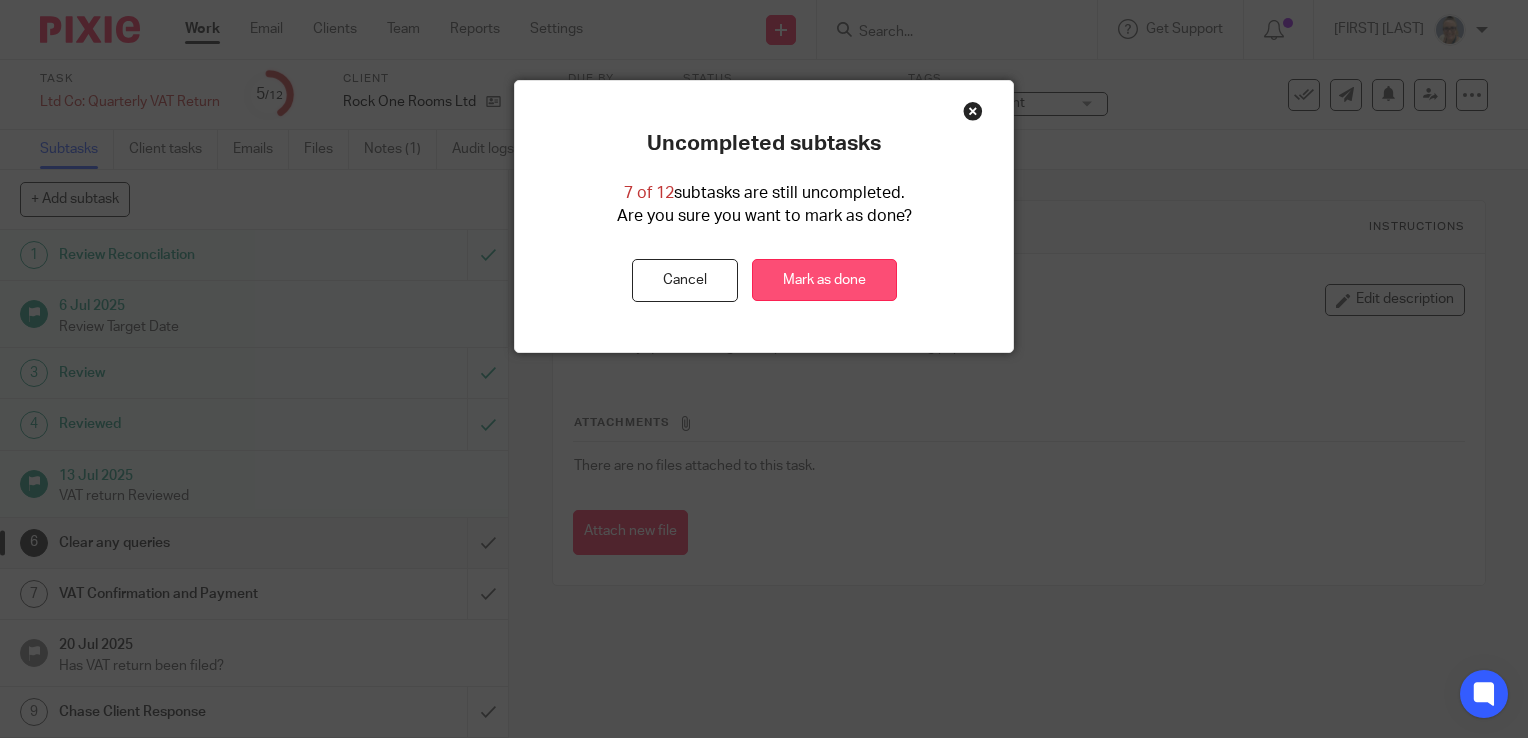 click on "Mark as done" at bounding box center (824, 280) 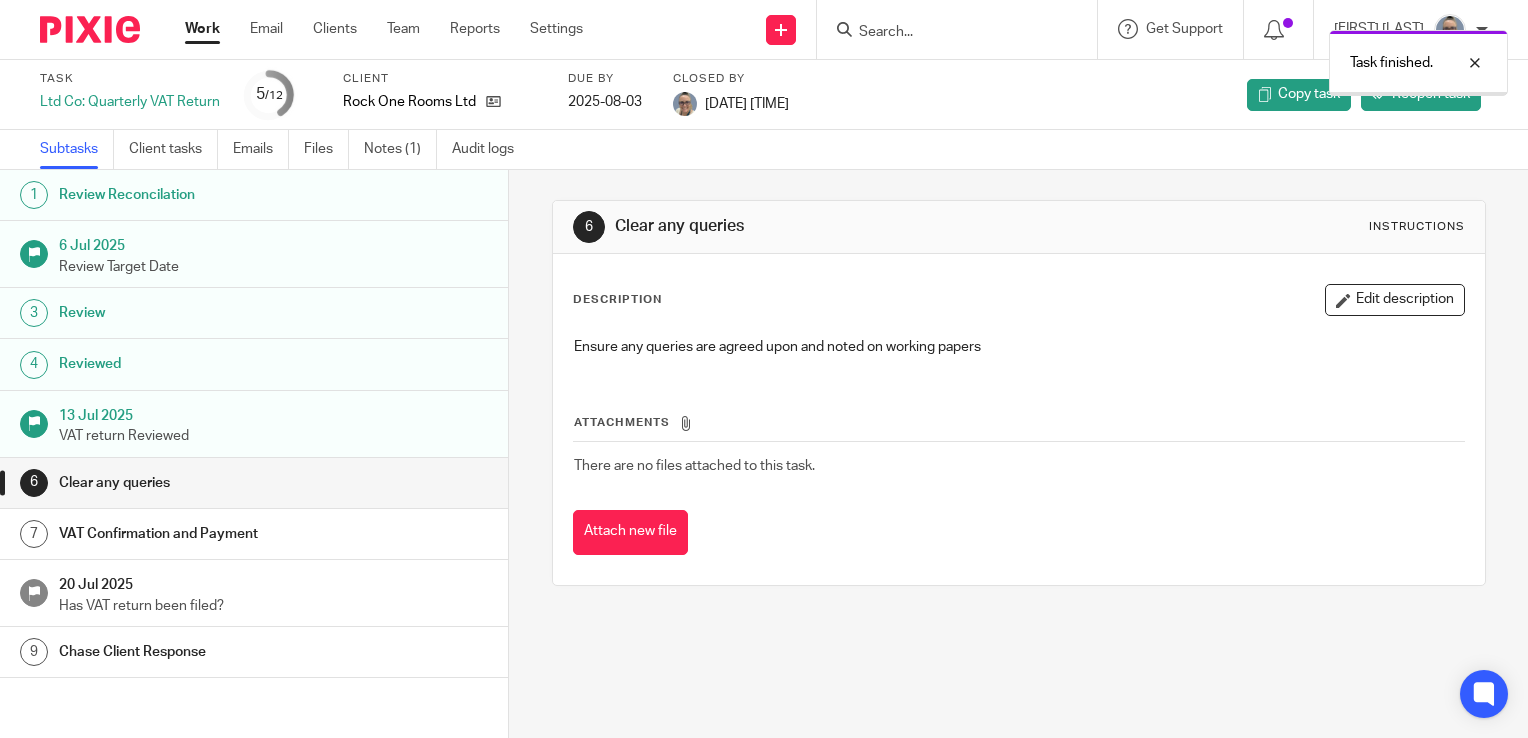 scroll, scrollTop: 0, scrollLeft: 0, axis: both 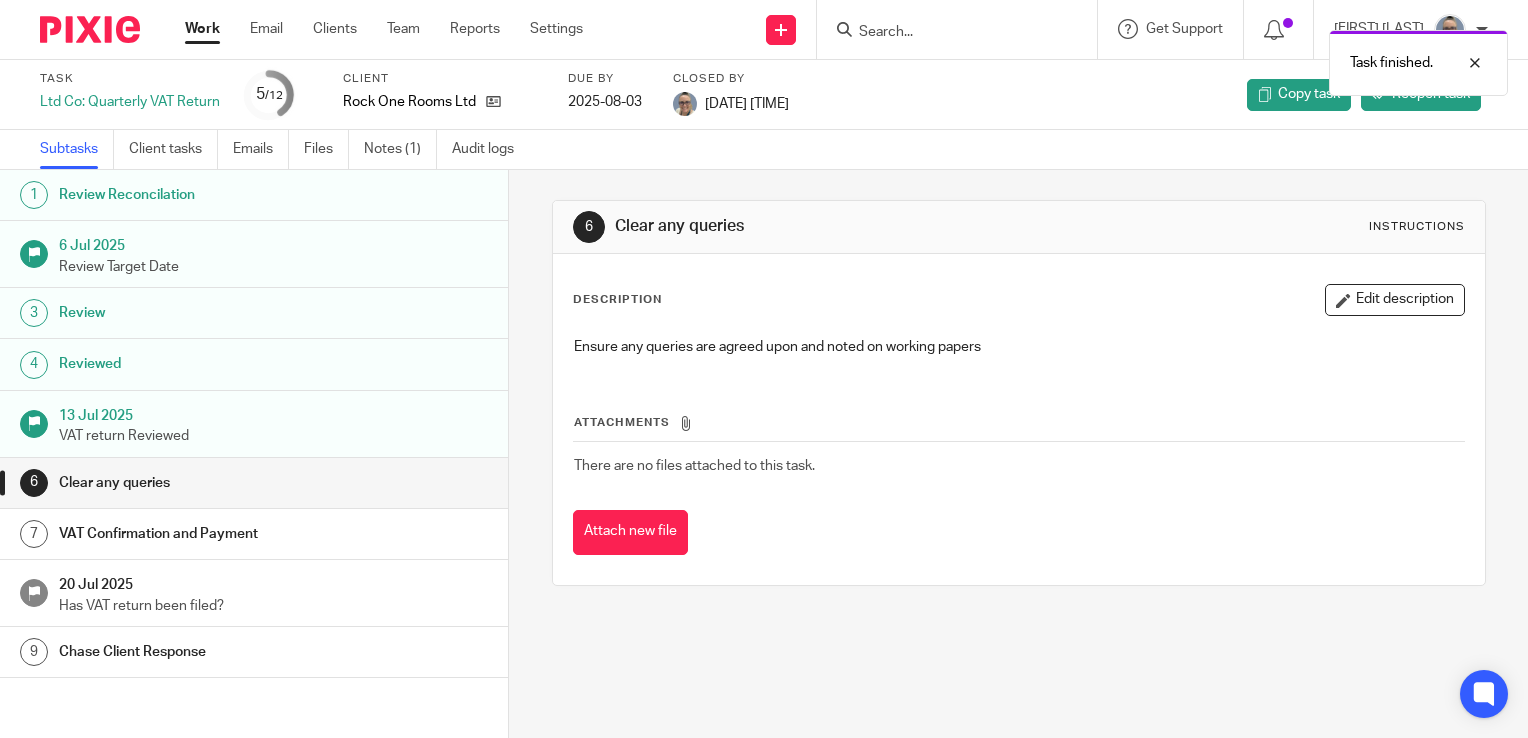 click on "Work" at bounding box center [202, 29] 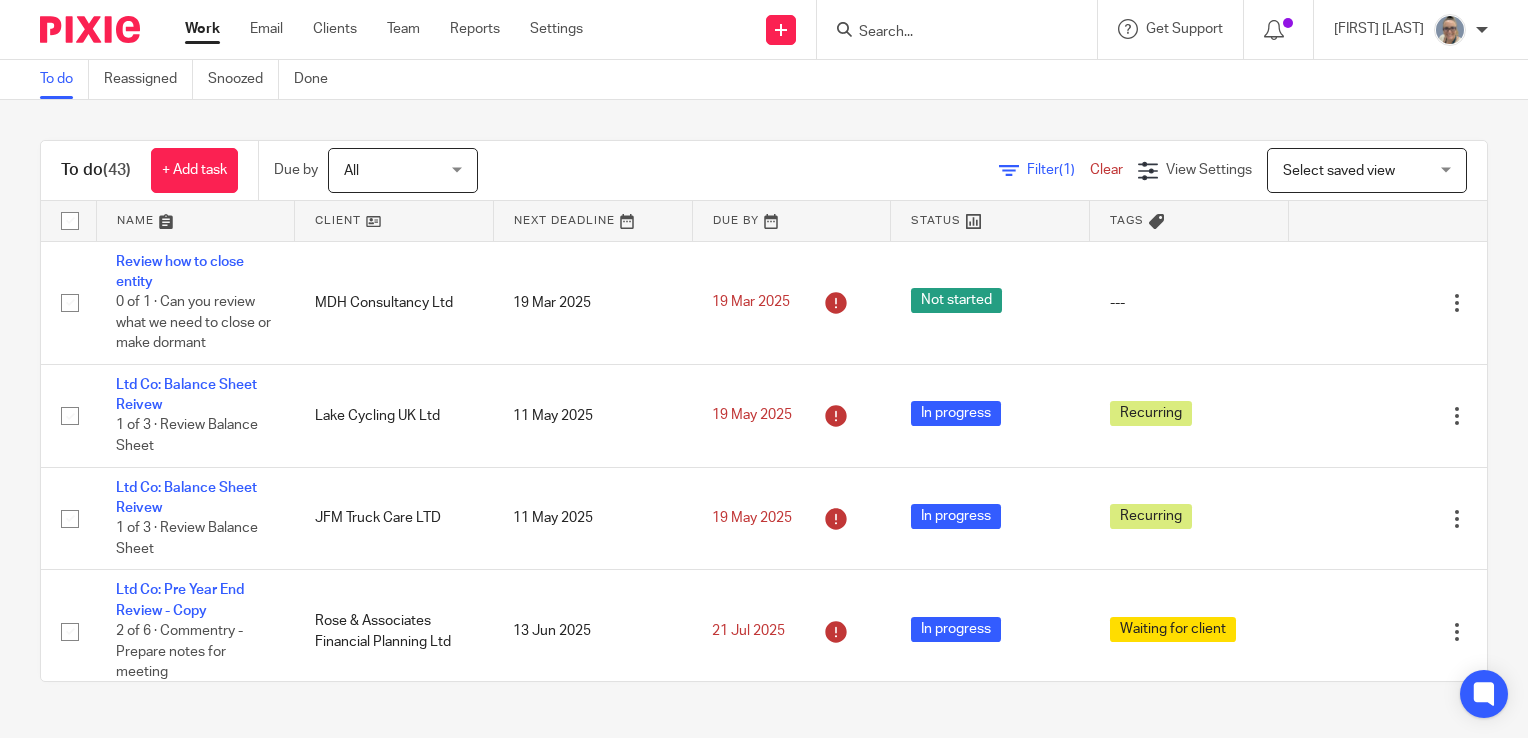 scroll, scrollTop: 0, scrollLeft: 0, axis: both 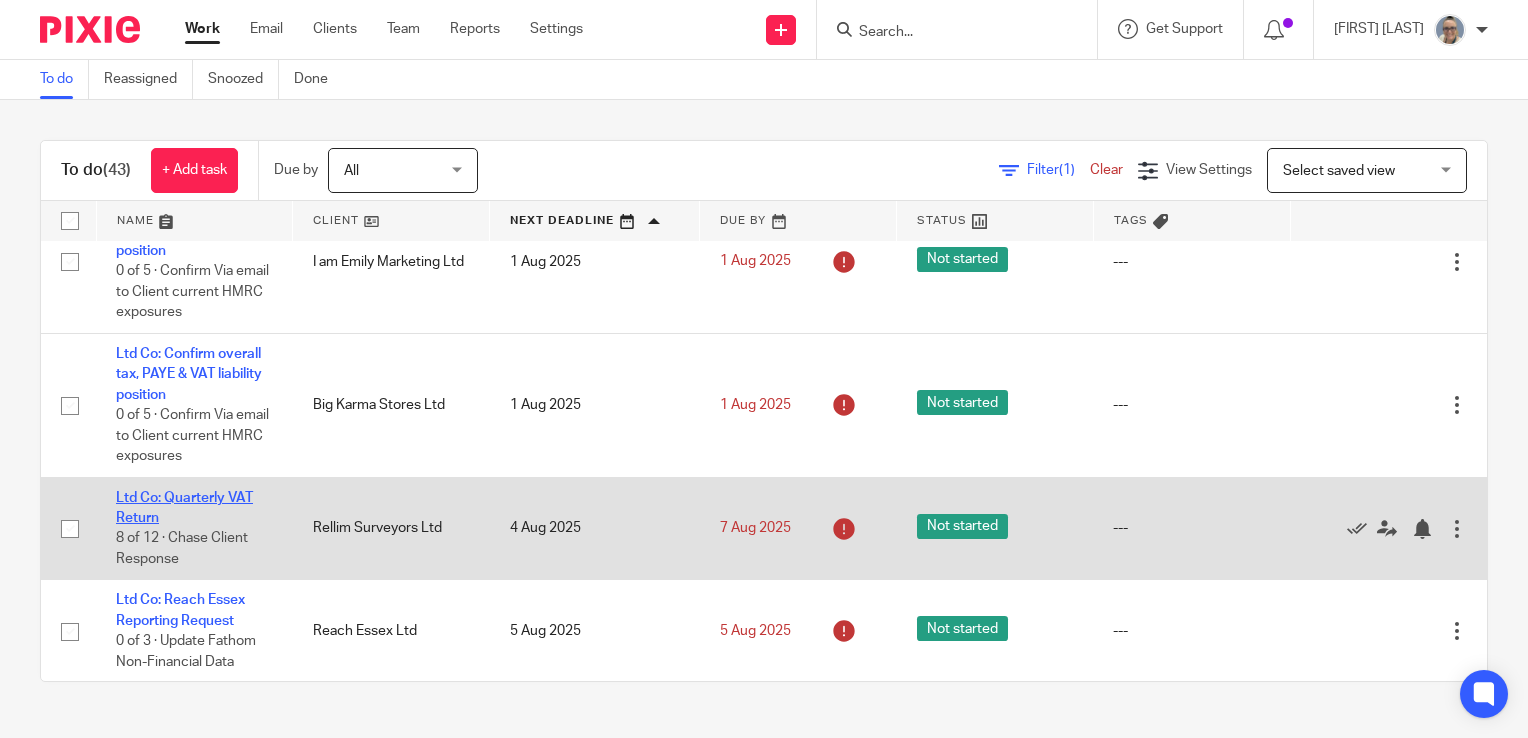 click on "Ltd Co: Quarterly VAT Return" at bounding box center [184, 508] 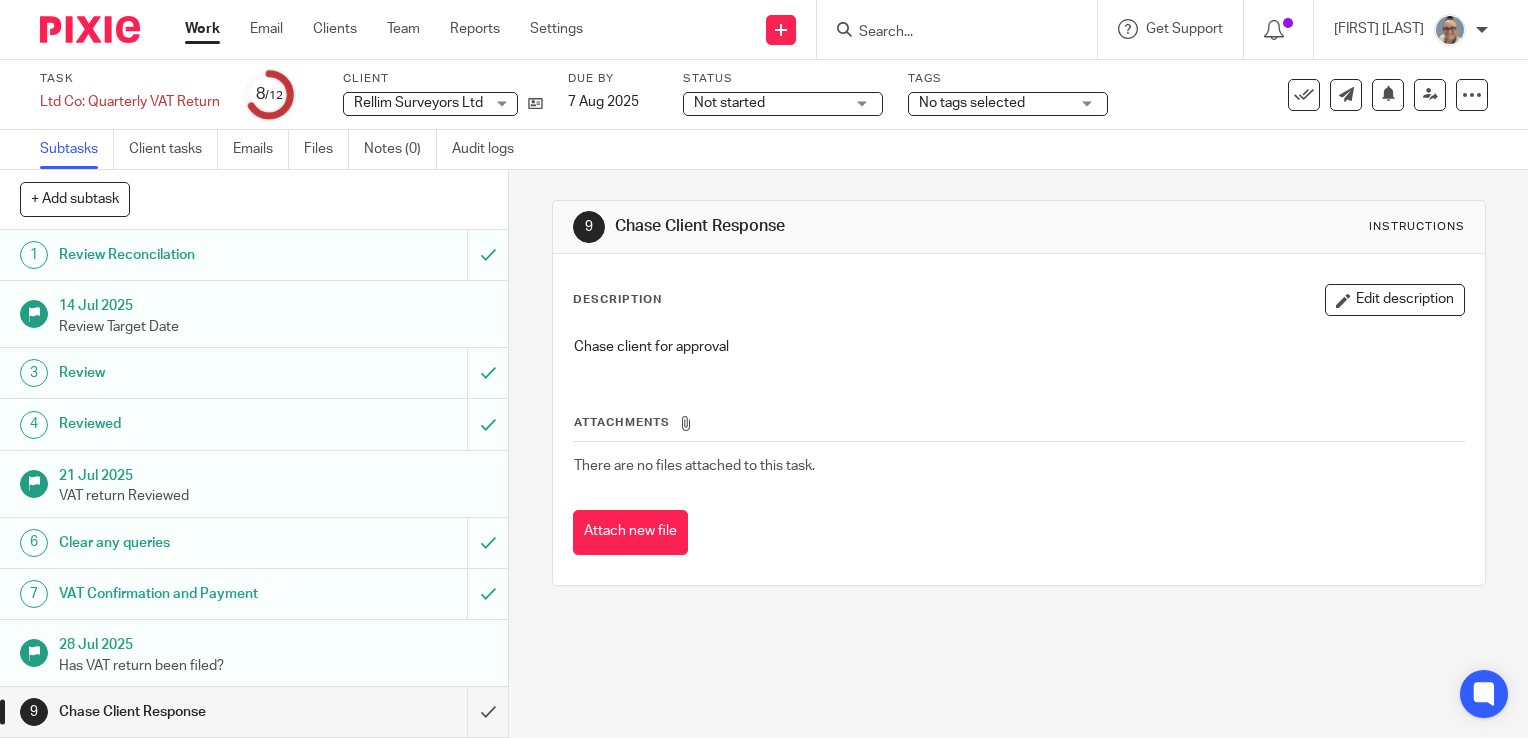 scroll, scrollTop: 0, scrollLeft: 0, axis: both 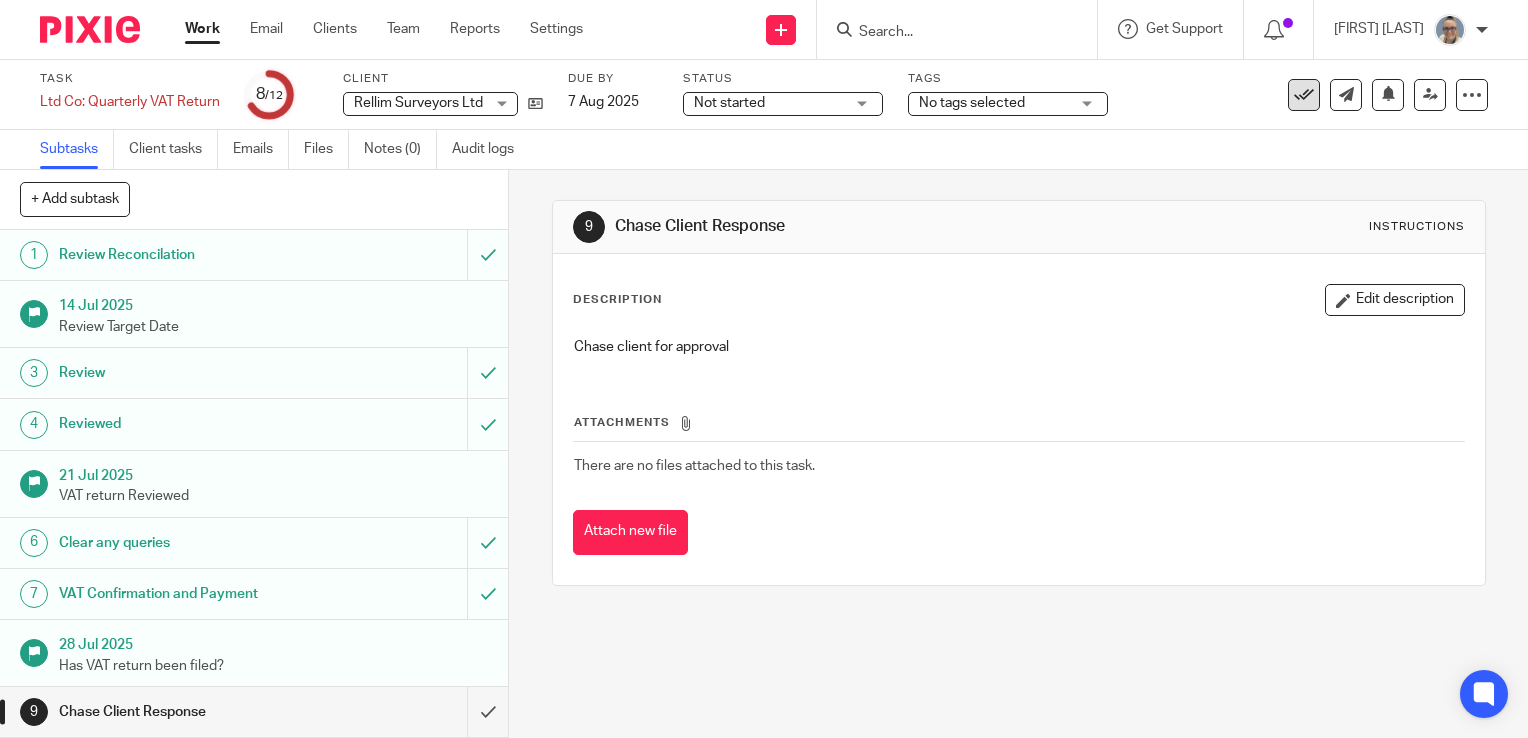 click at bounding box center (1304, 95) 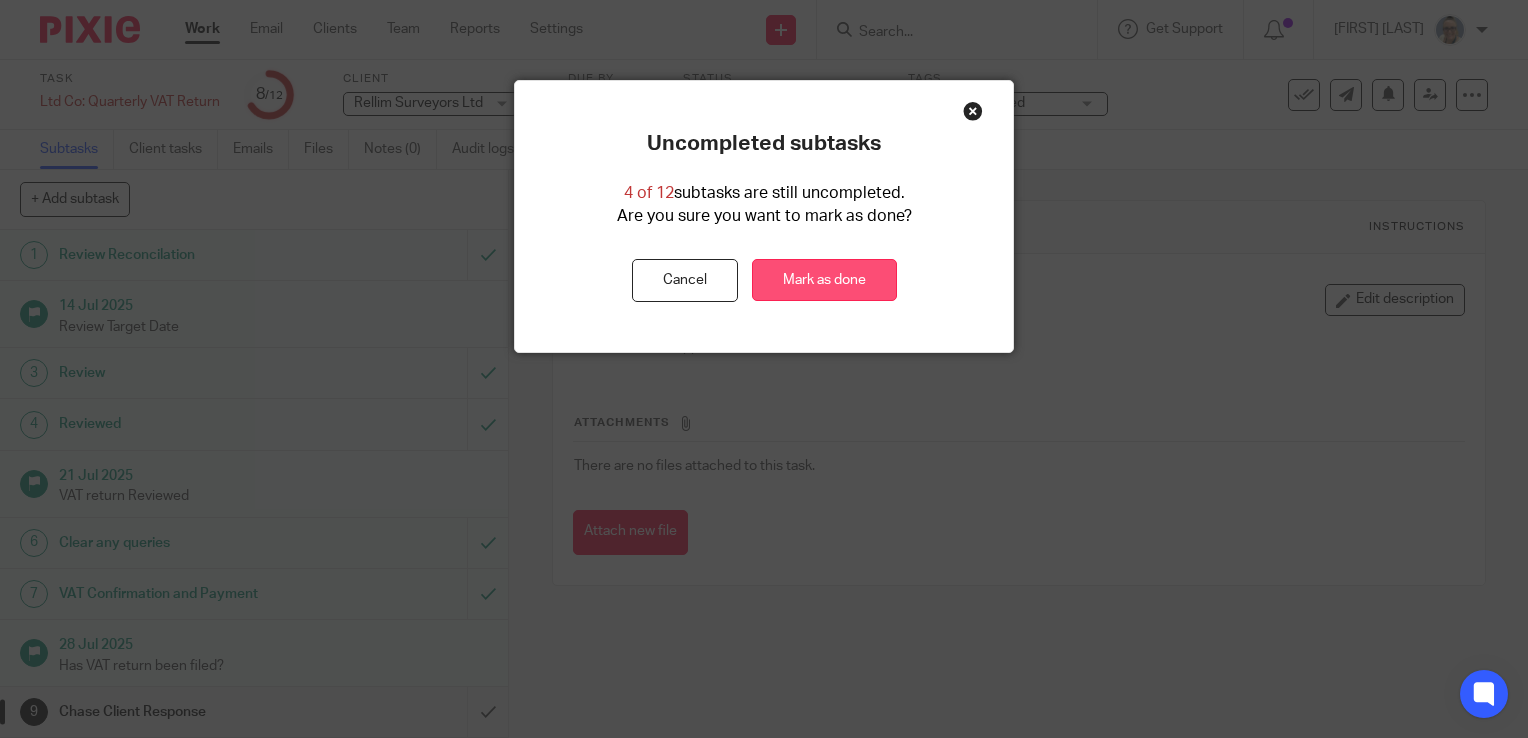 click on "Mark as done" at bounding box center (824, 280) 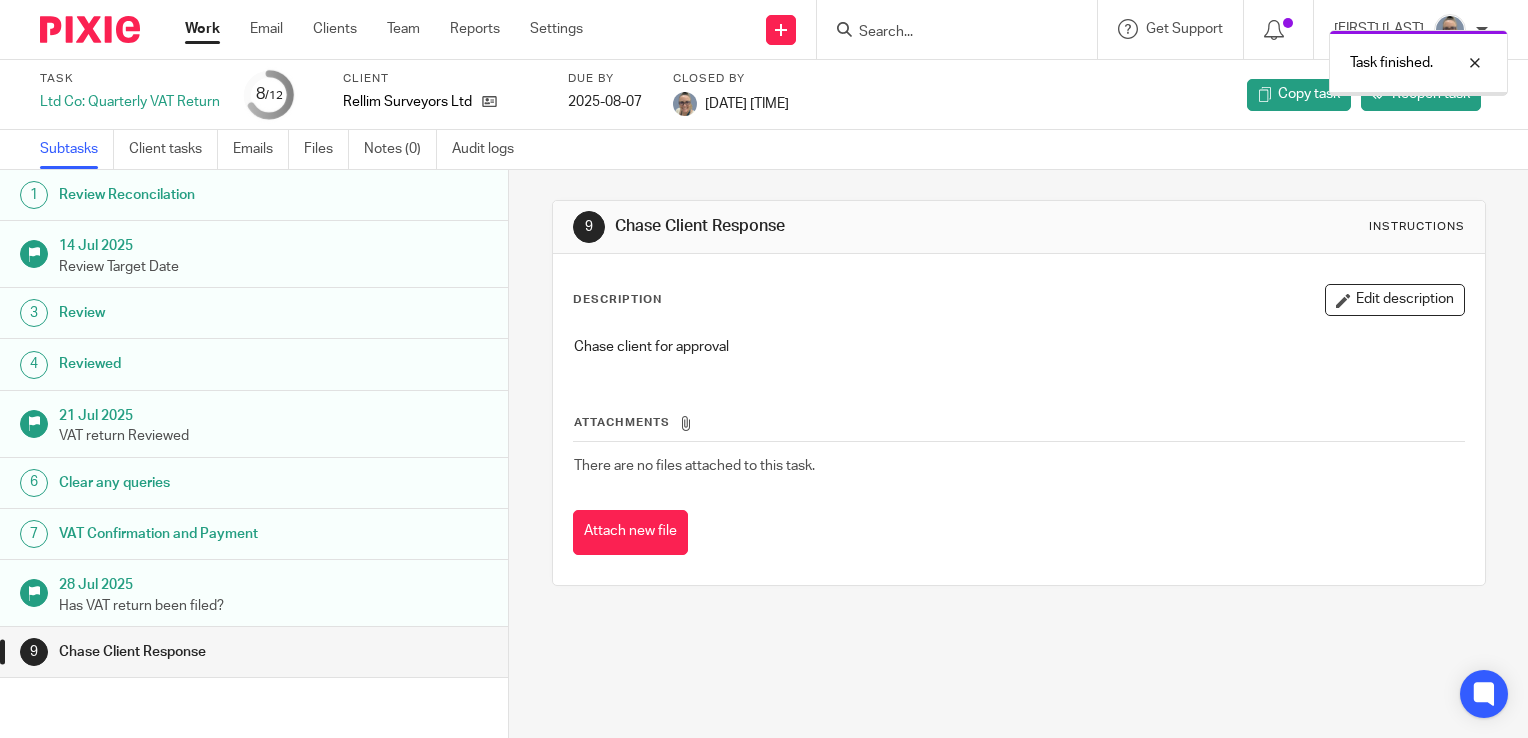 scroll, scrollTop: 0, scrollLeft: 0, axis: both 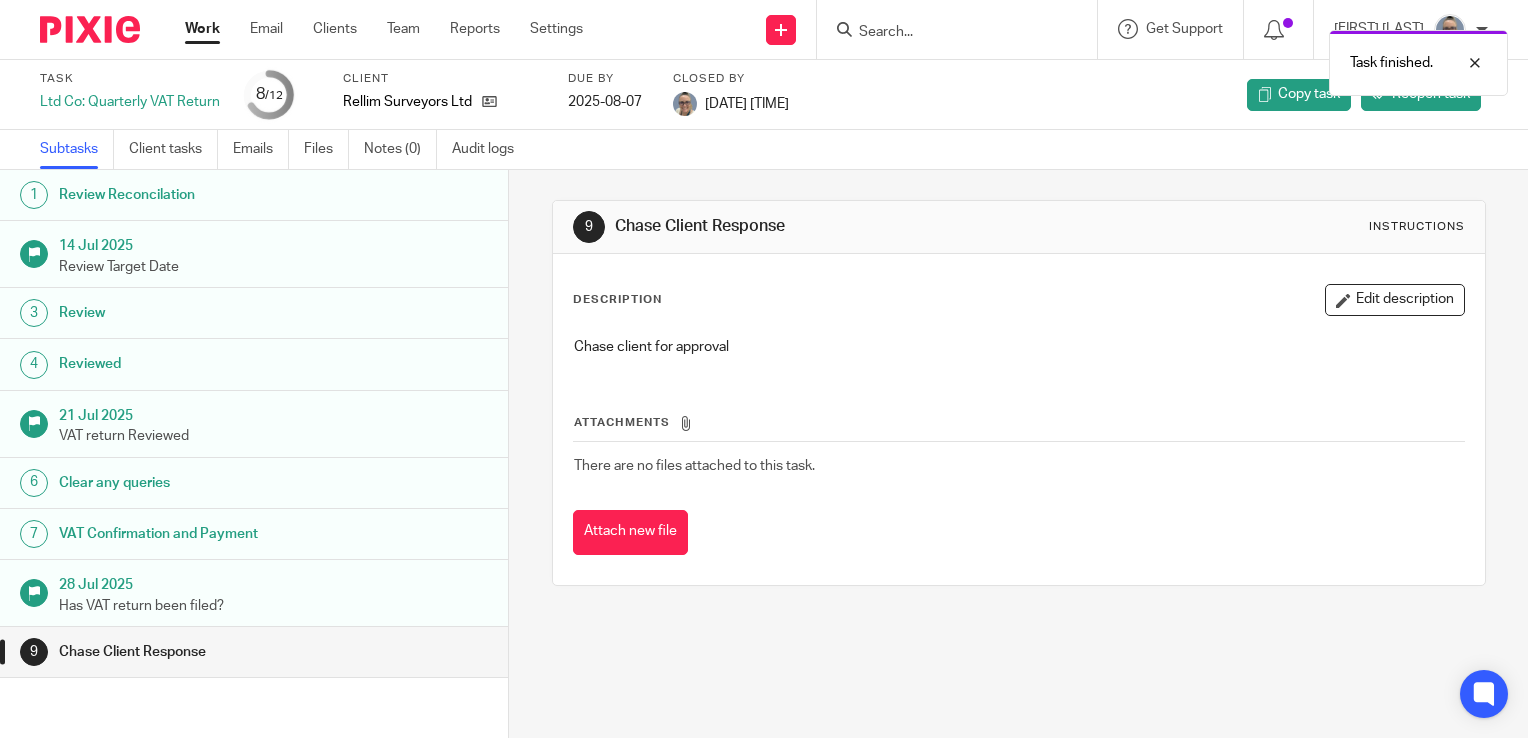click on "Work" at bounding box center (202, 29) 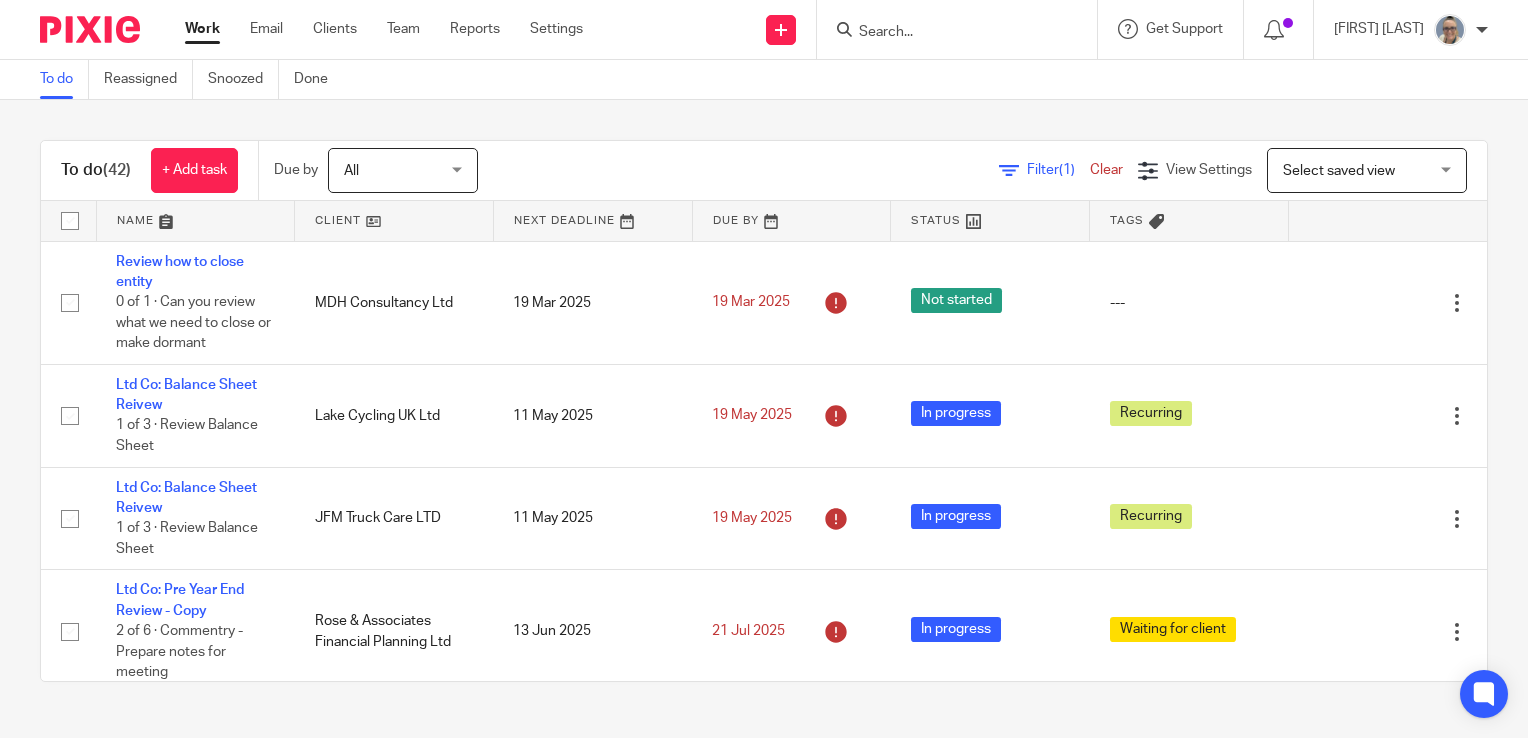 scroll, scrollTop: 0, scrollLeft: 0, axis: both 